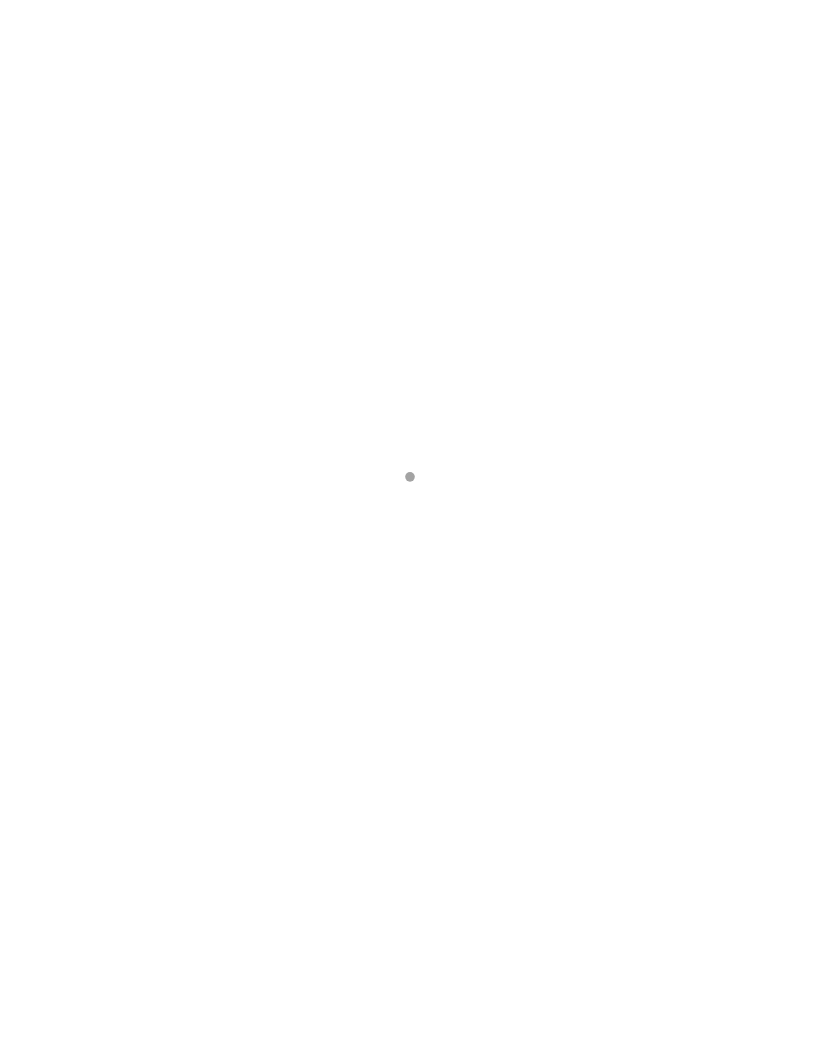 scroll, scrollTop: 0, scrollLeft: 0, axis: both 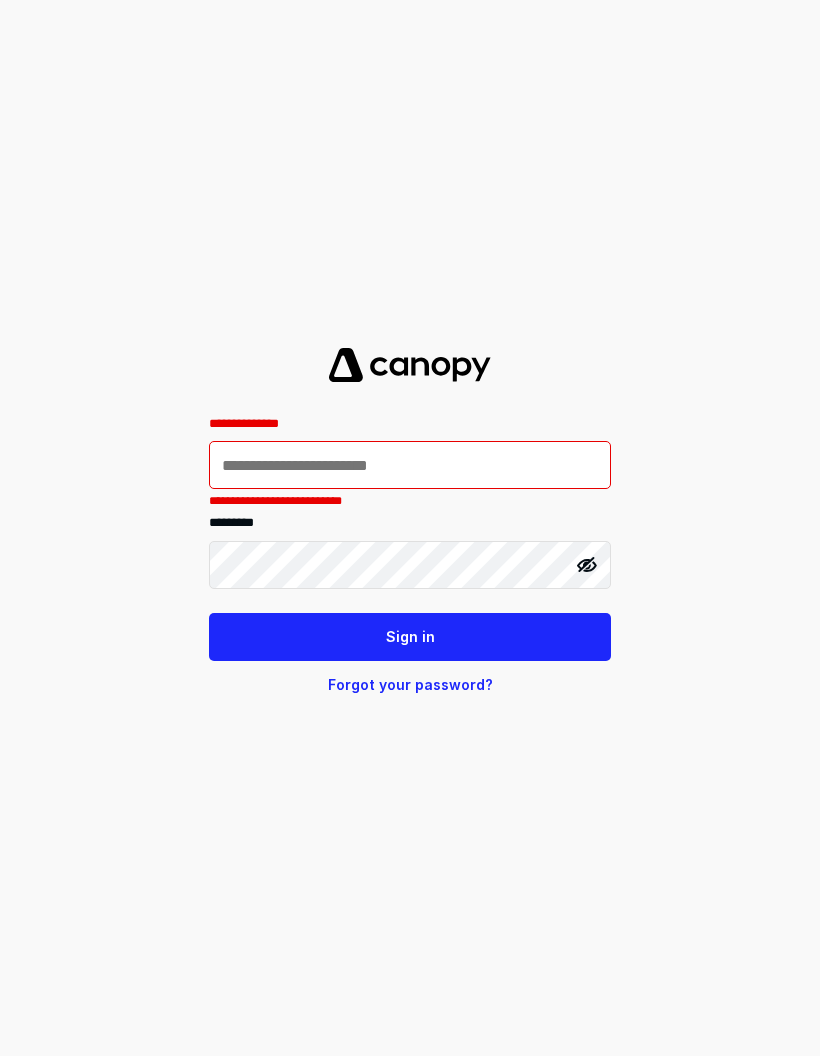 type on "**********" 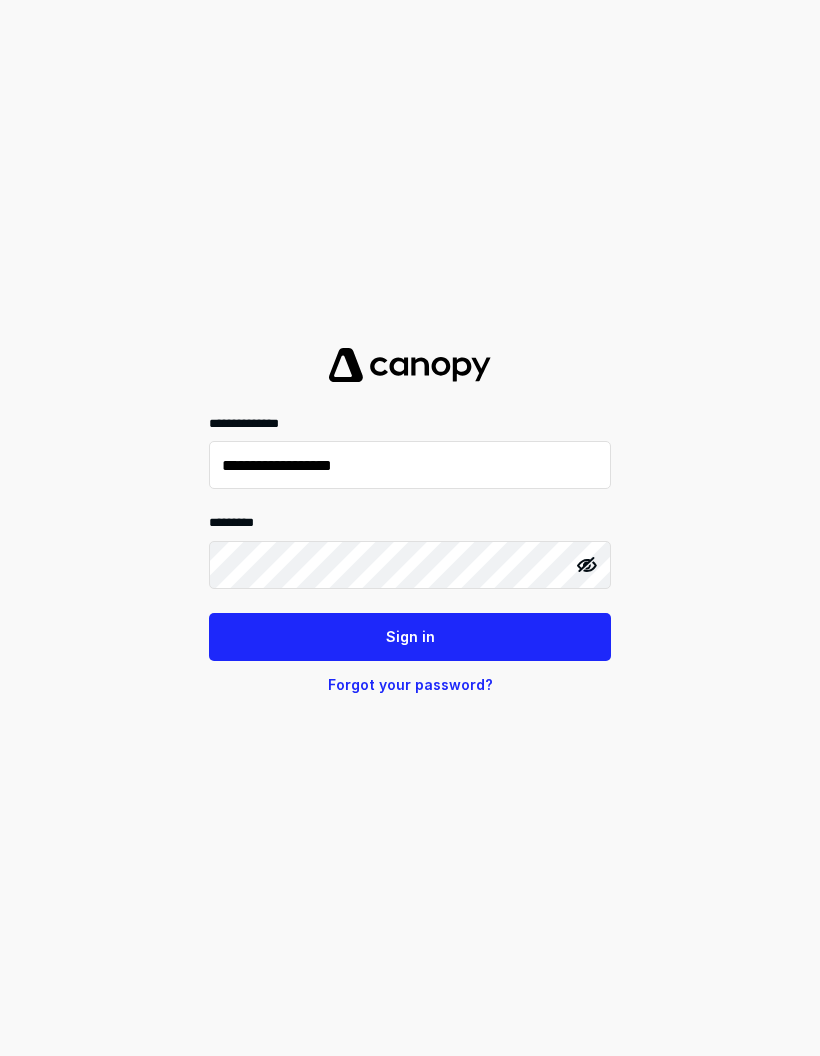 click on "Sign in" at bounding box center [410, 637] 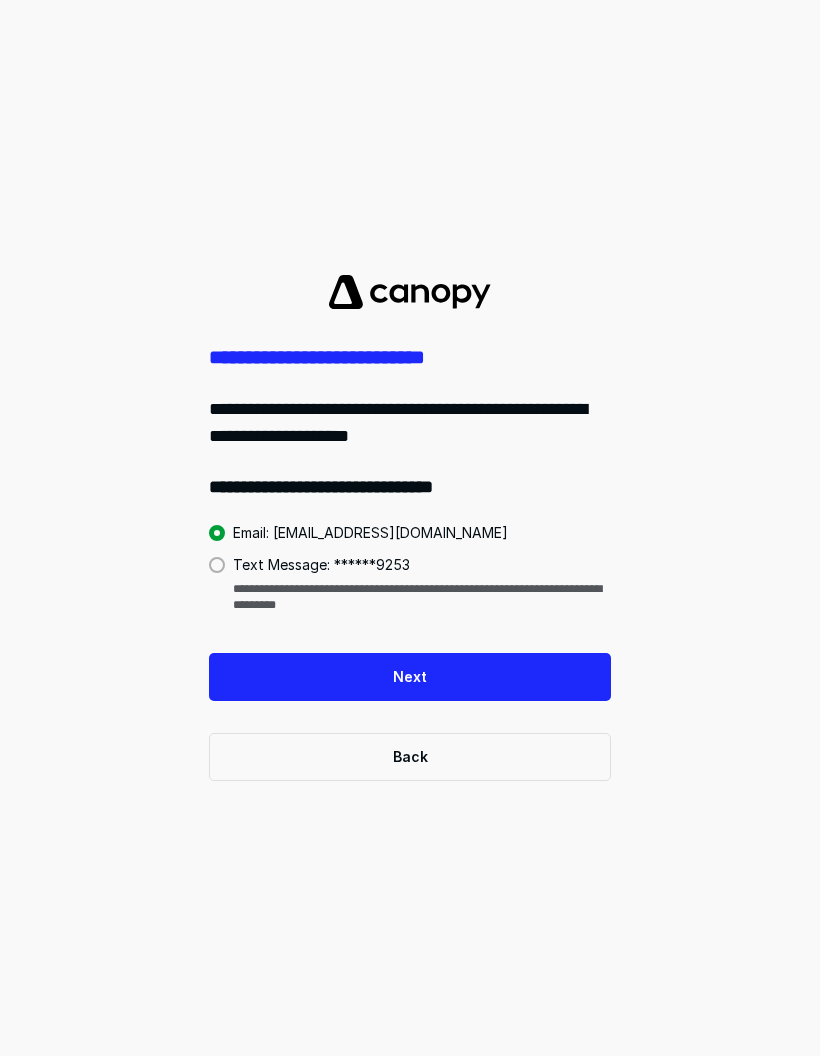 click on "**********" at bounding box center [410, 528] 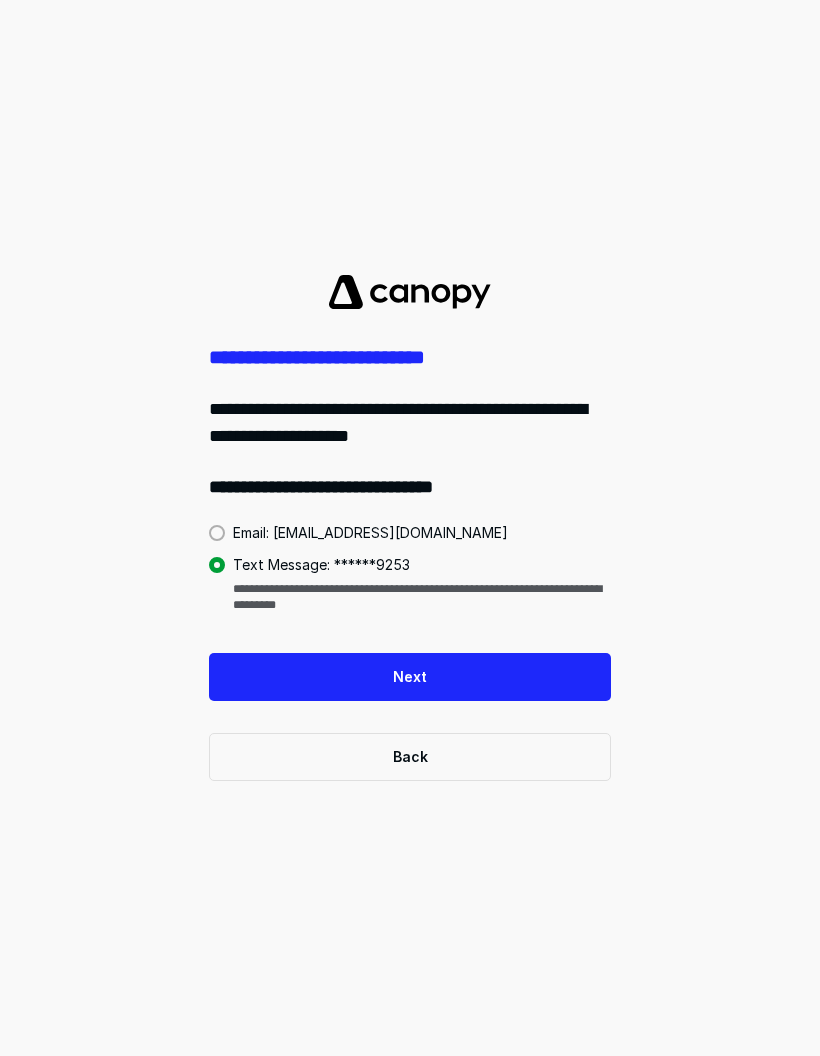 click on "Next" at bounding box center (410, 677) 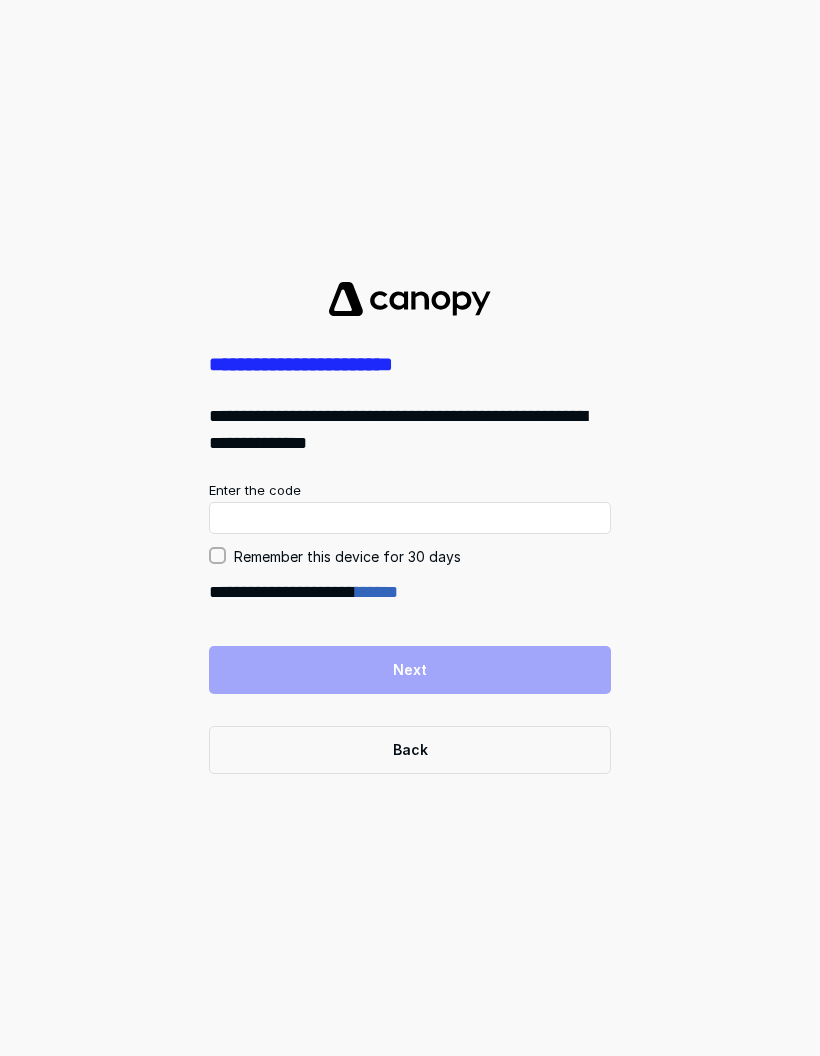 click on "Remember this device for 30 days" at bounding box center [347, 556] 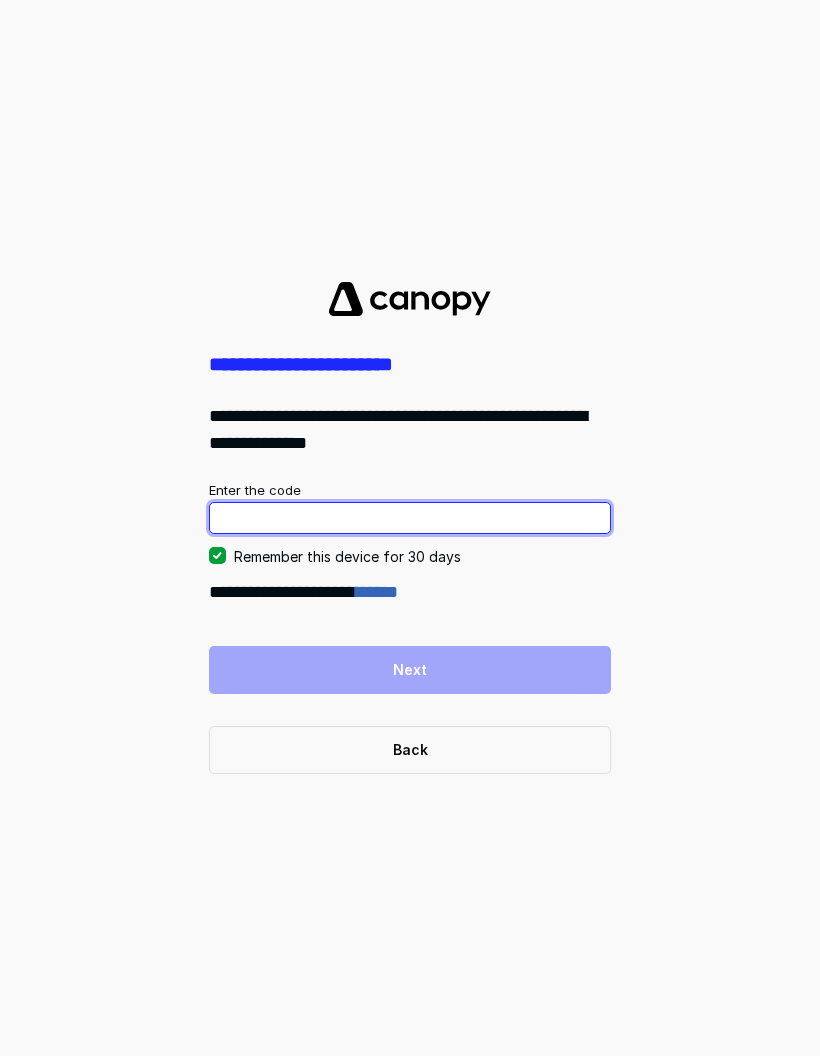 click at bounding box center [410, 518] 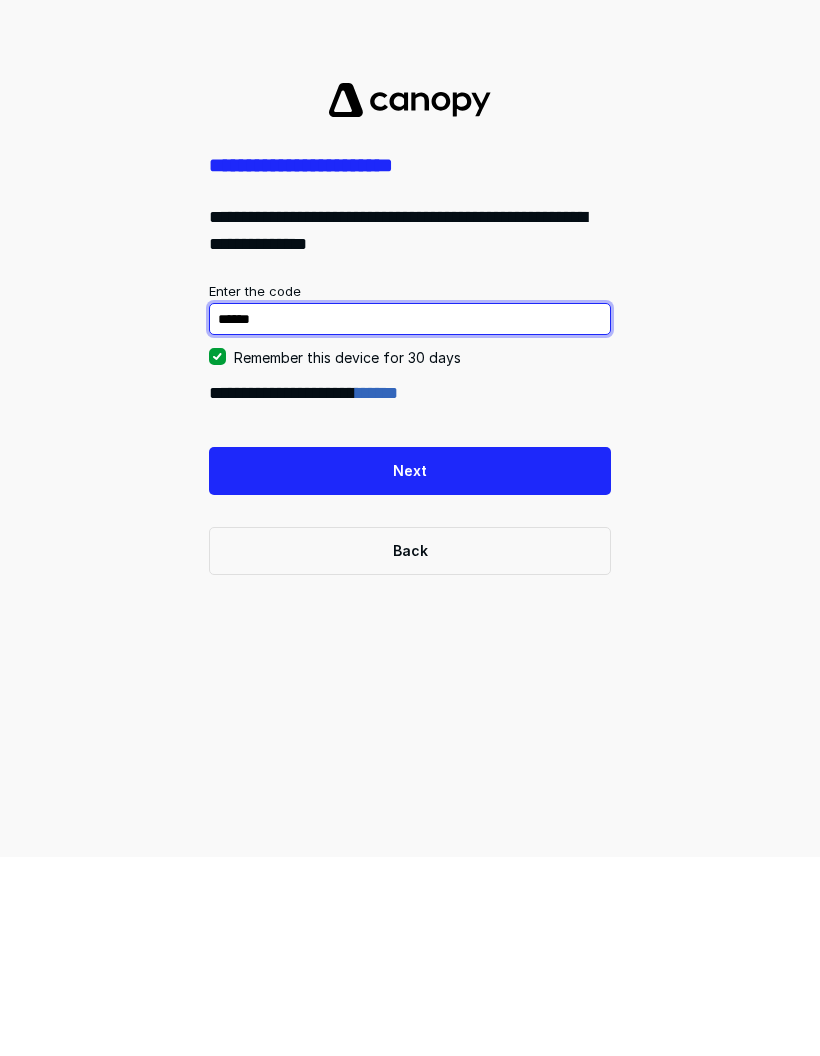 type on "******" 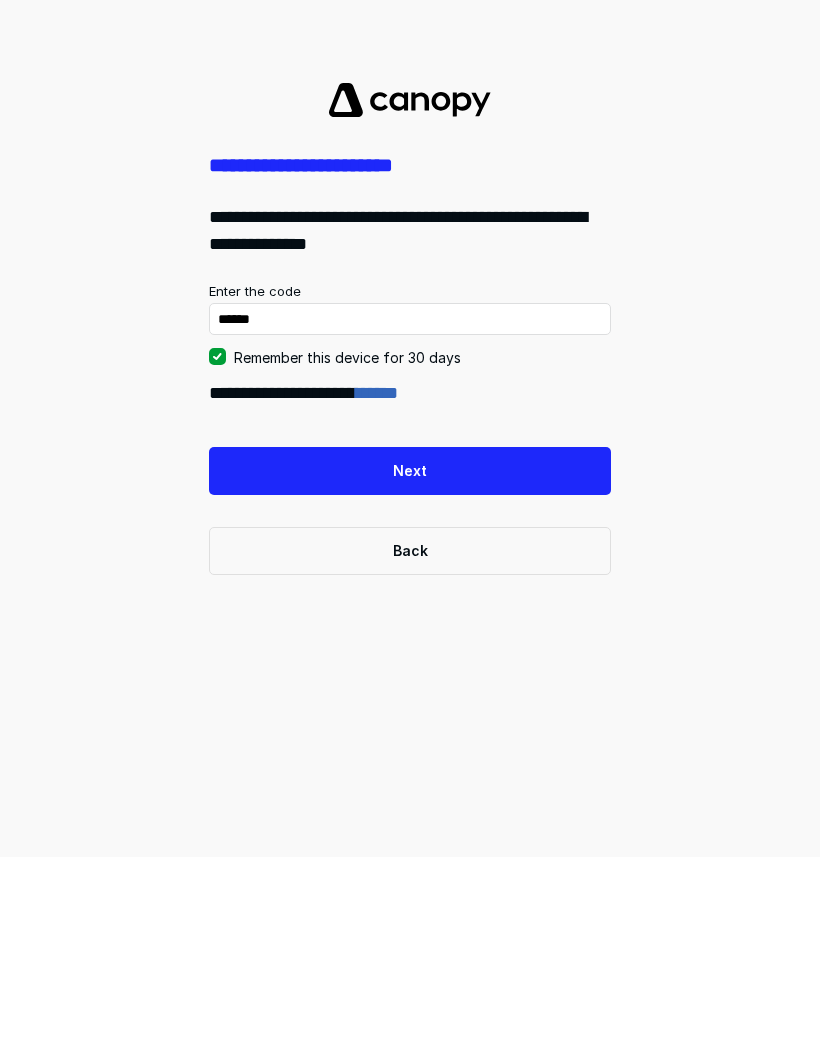 click on "Next" at bounding box center [410, 670] 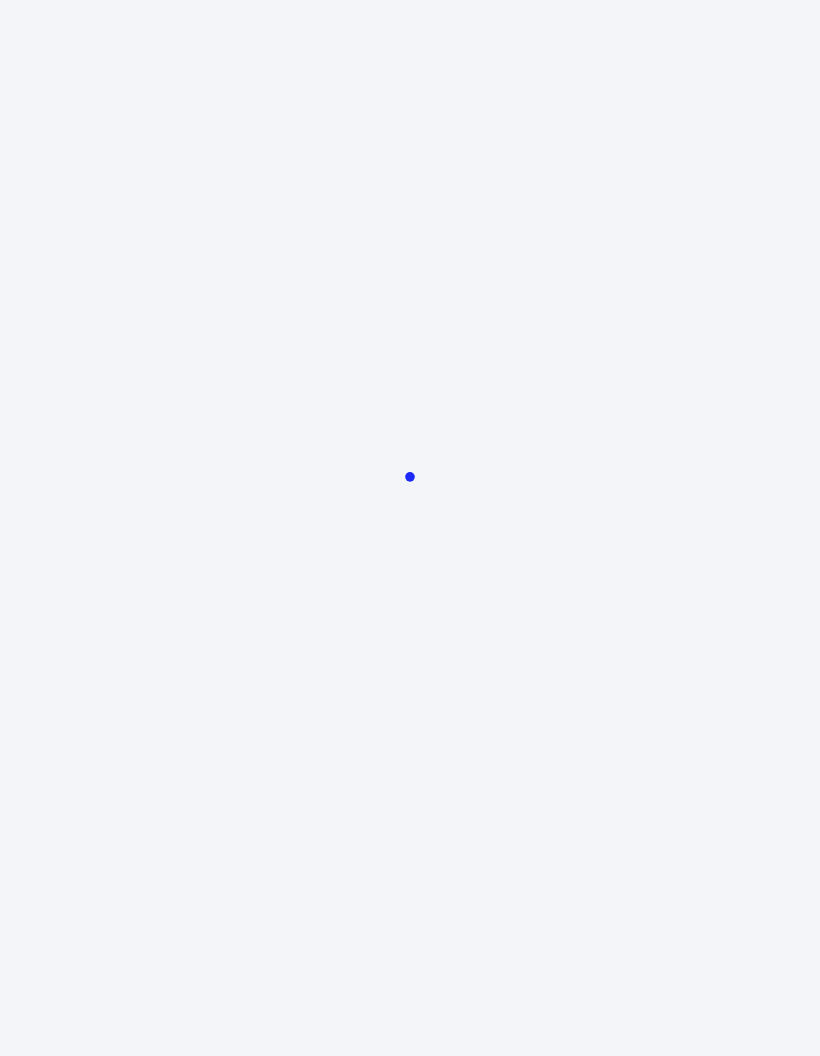 scroll, scrollTop: 0, scrollLeft: 0, axis: both 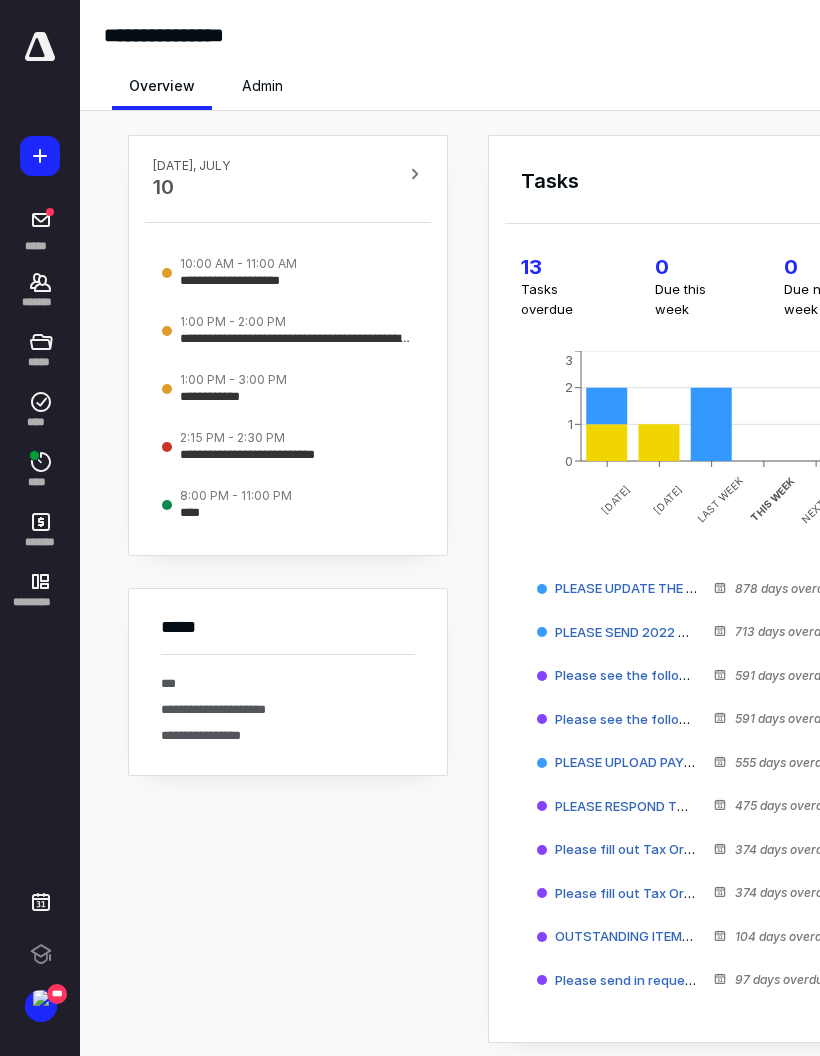 click 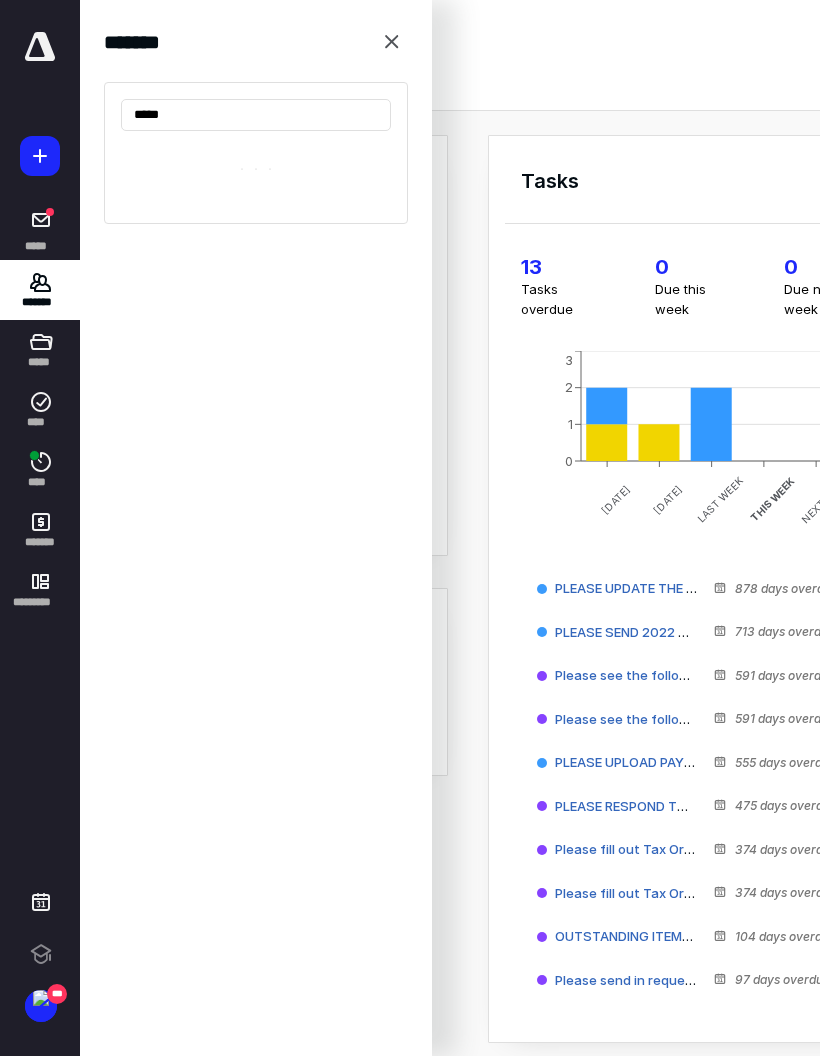type on "******" 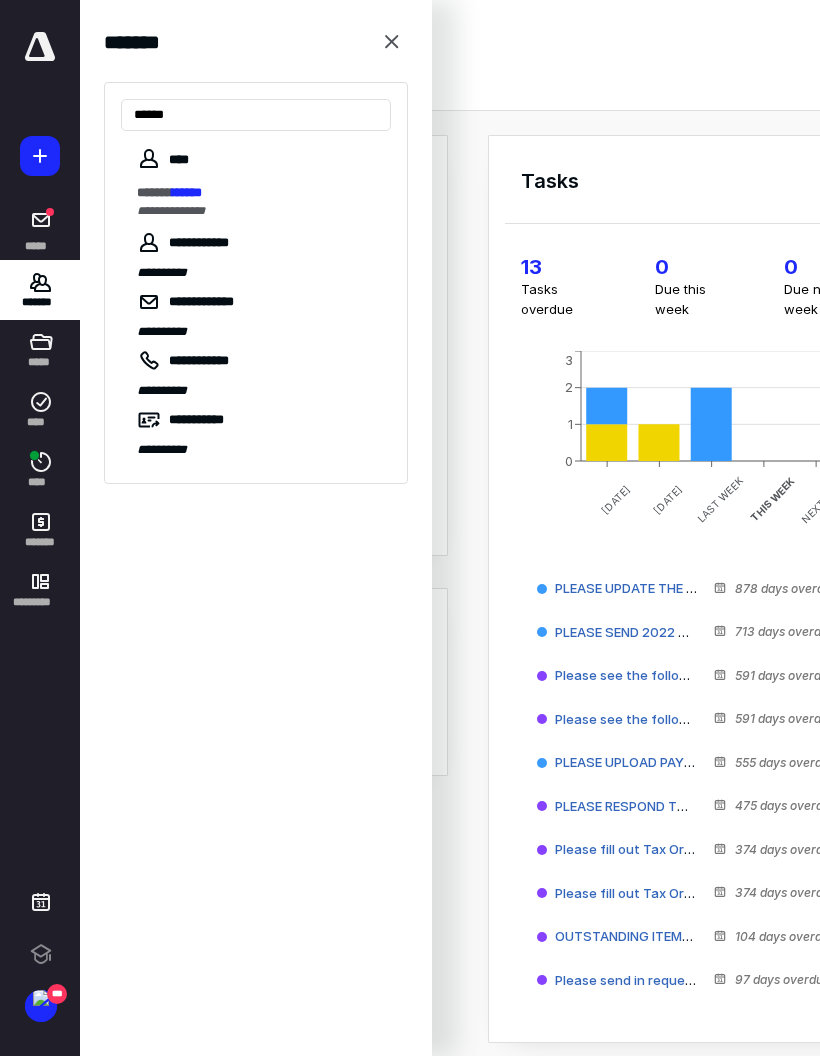 click on "**********" at bounding box center (171, 211) 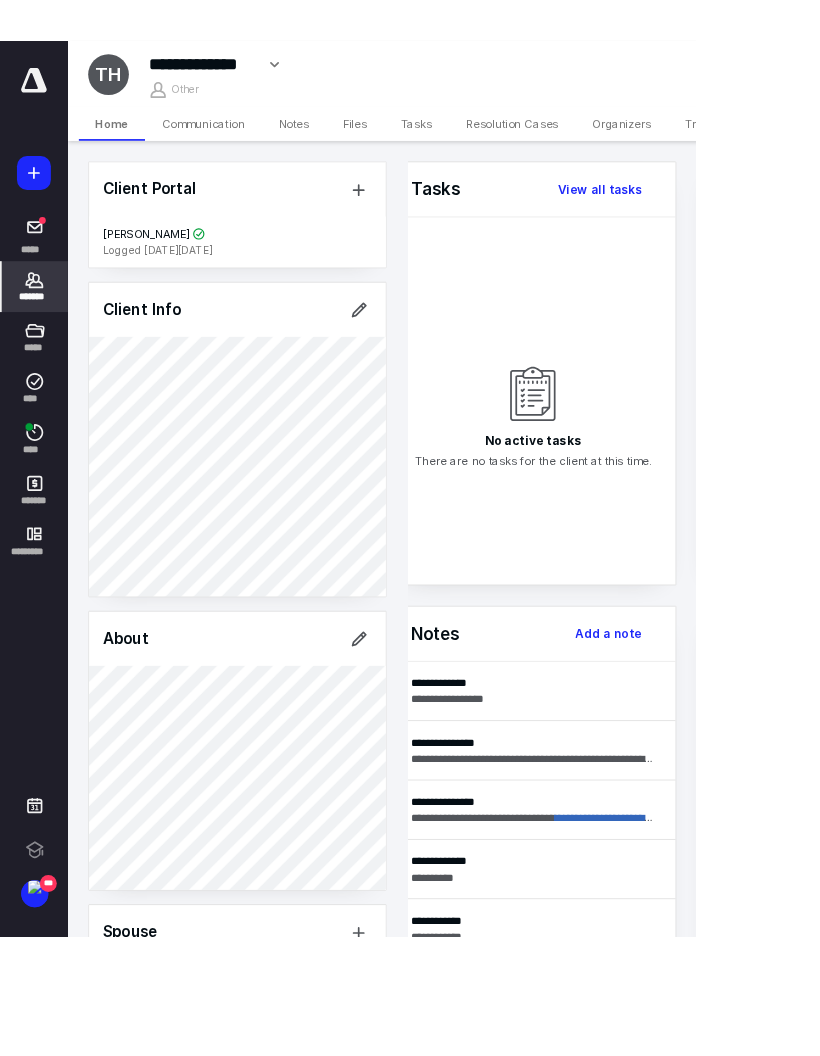 scroll, scrollTop: 0, scrollLeft: 0, axis: both 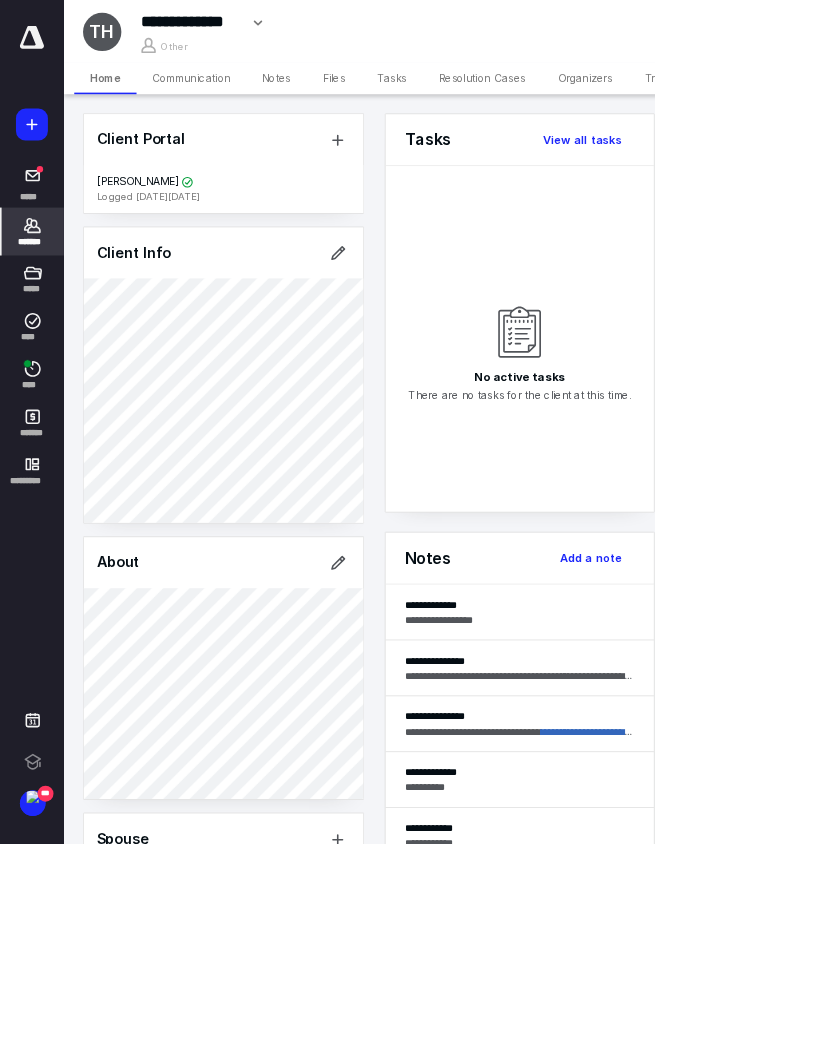 click on "Transcripts" at bounding box center (843, 98) 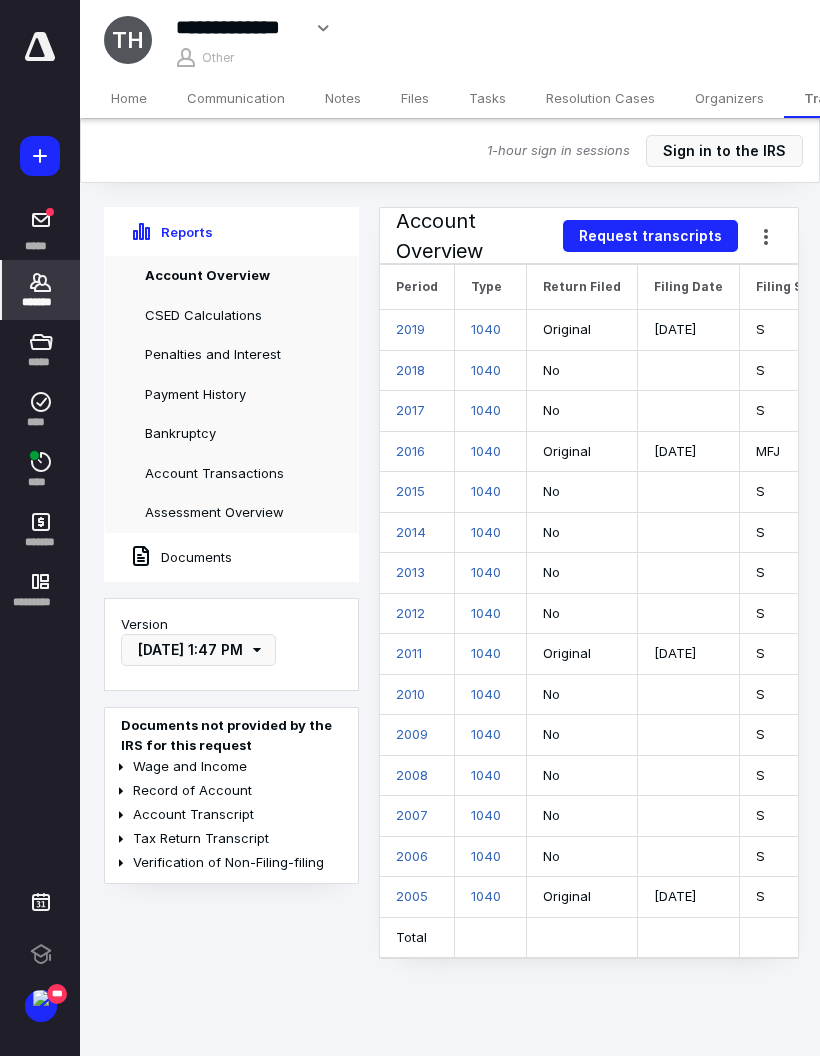 click on "Request transcripts" at bounding box center [650, 236] 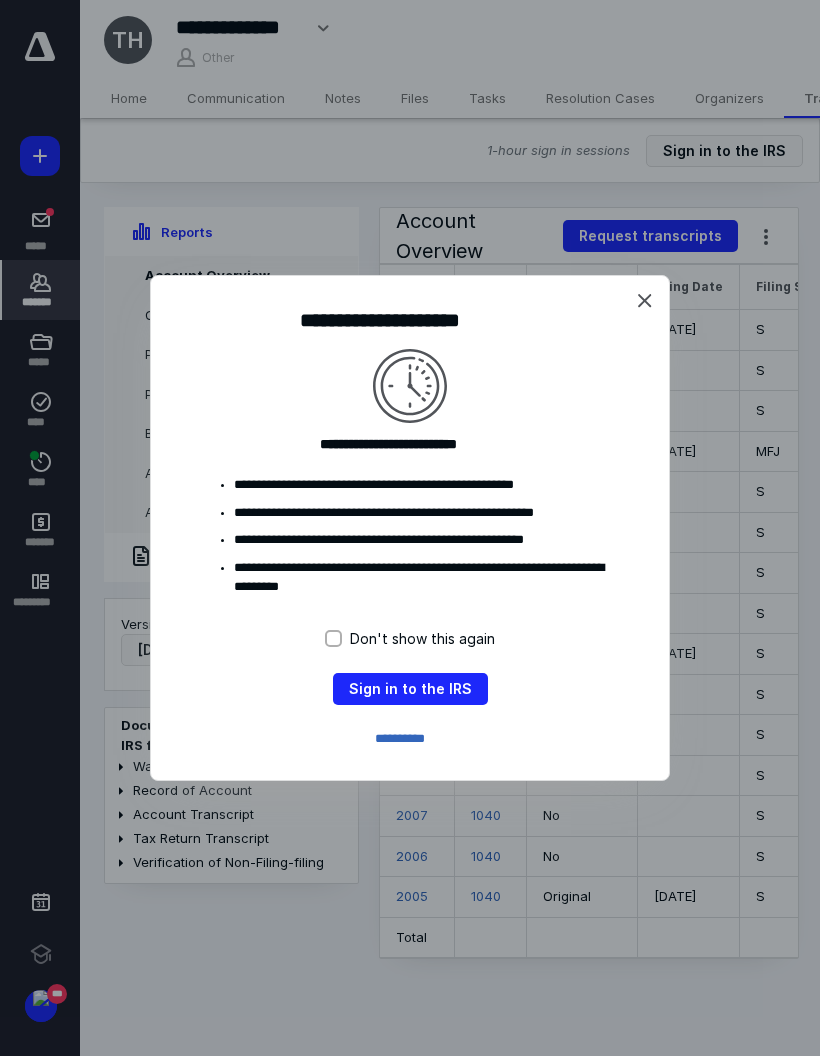 click on "Sign in to the IRS" at bounding box center (410, 689) 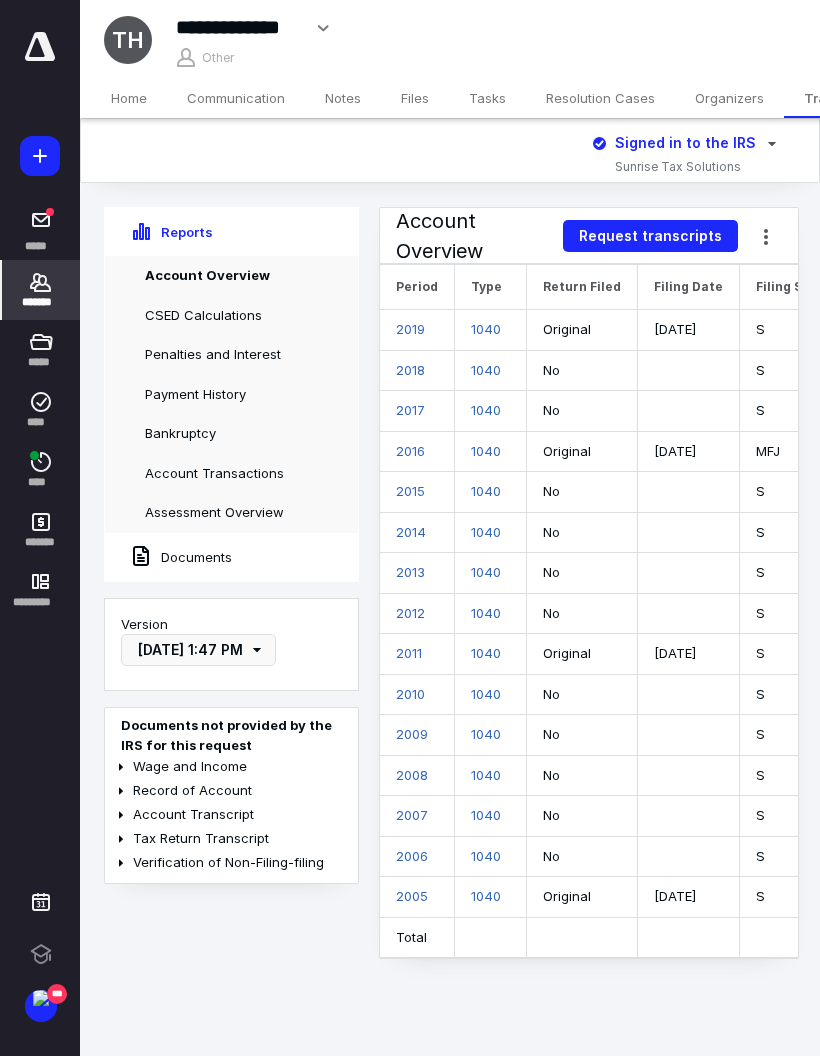 click on "Request transcripts" at bounding box center [650, 236] 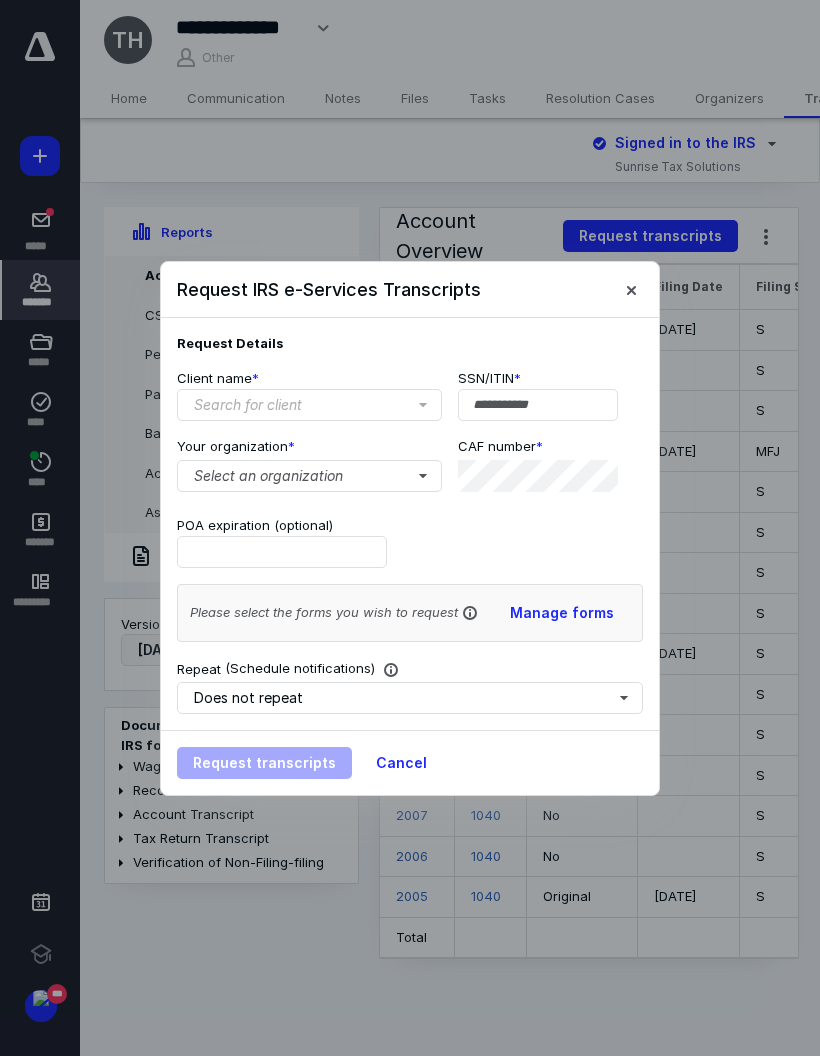 type on "**********" 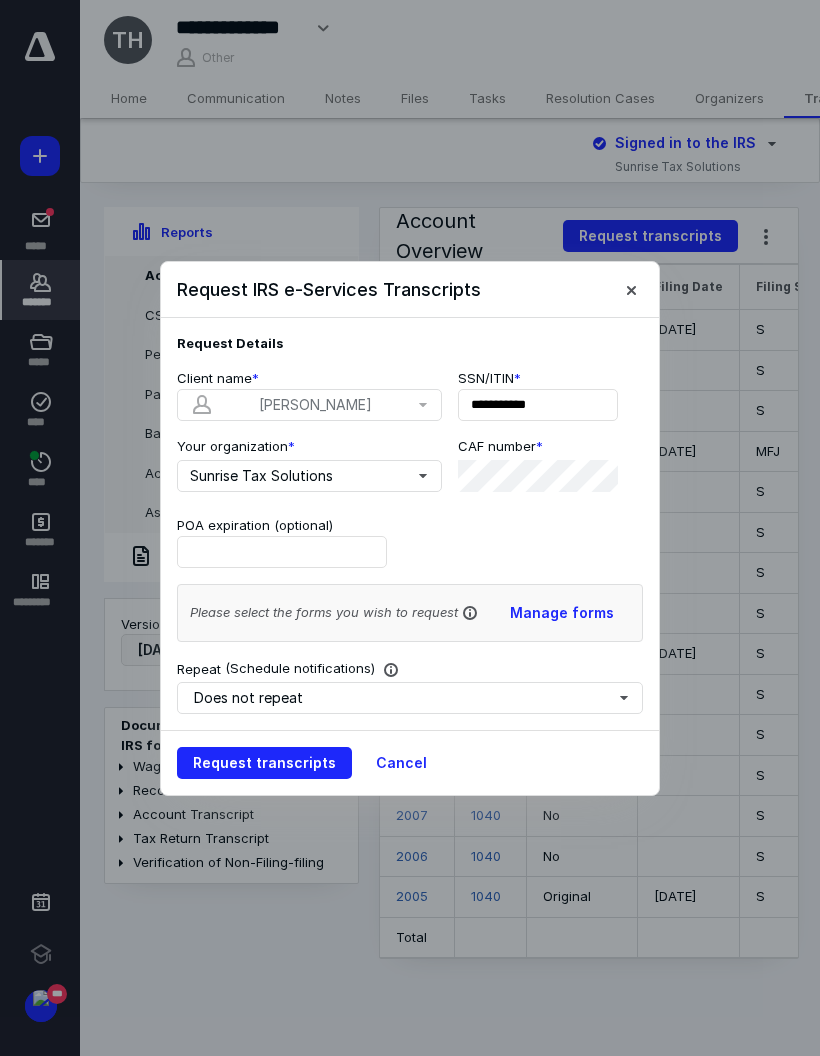 click on "Request transcripts" at bounding box center [264, 763] 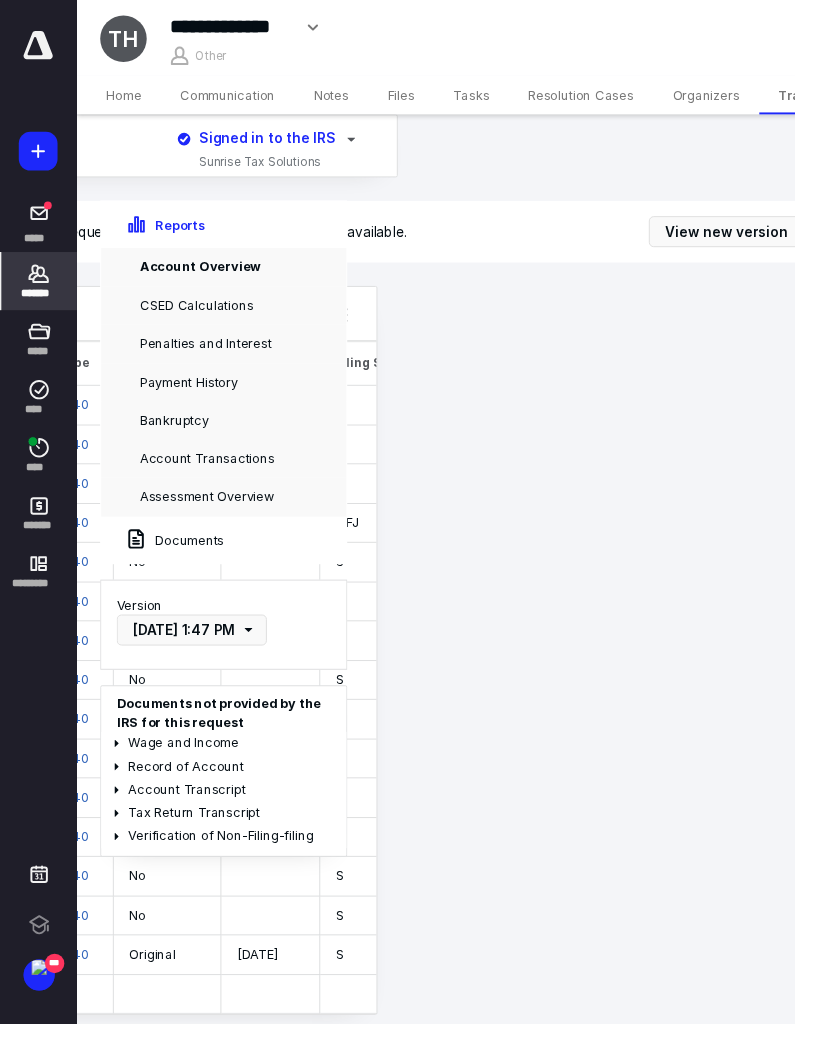 scroll, scrollTop: 0, scrollLeft: 409, axis: horizontal 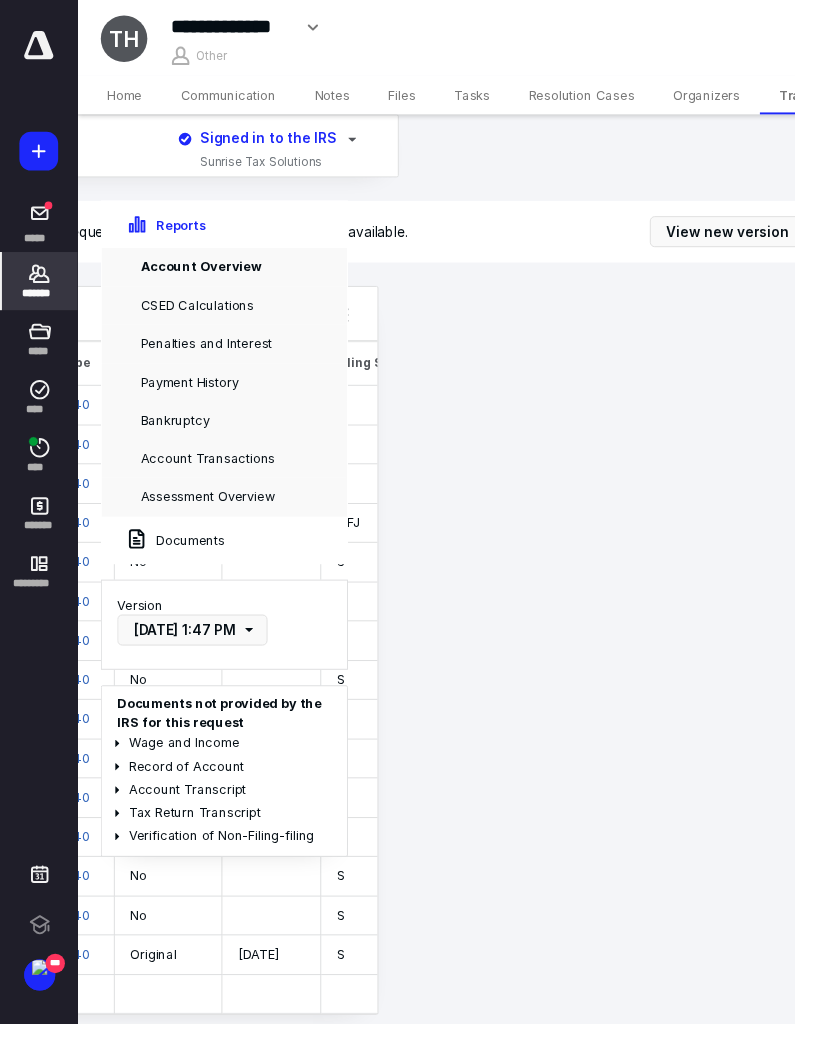 click on "View new version" at bounding box center [750, 239] 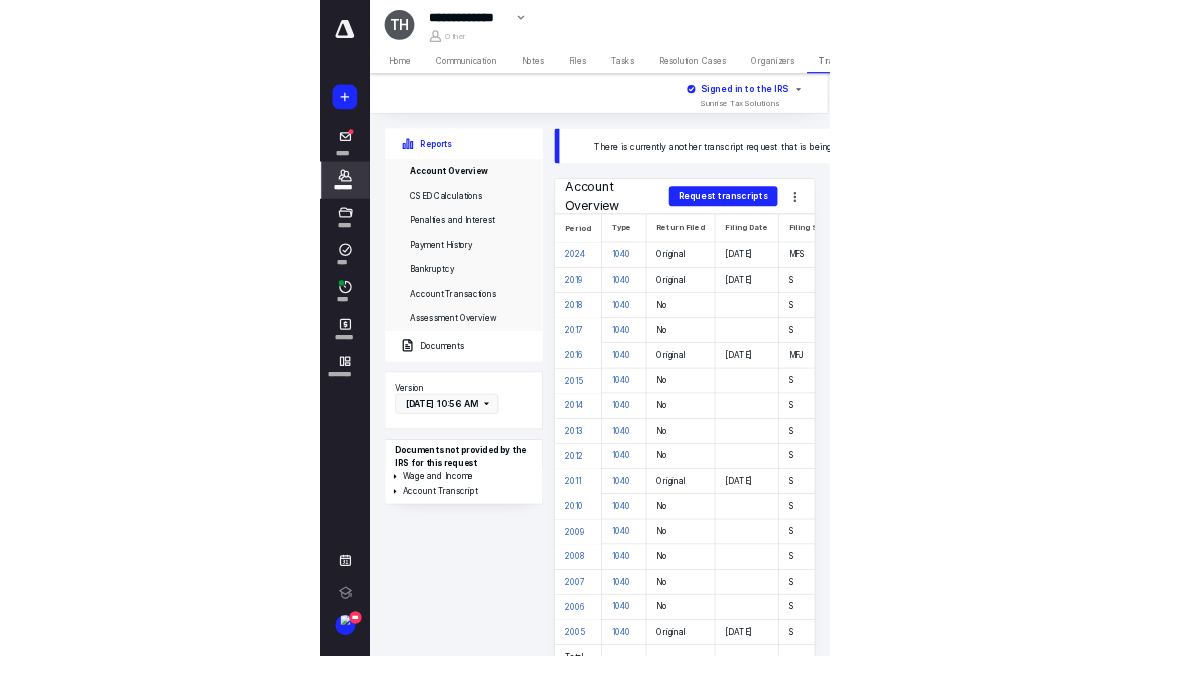 scroll, scrollTop: 0, scrollLeft: 0, axis: both 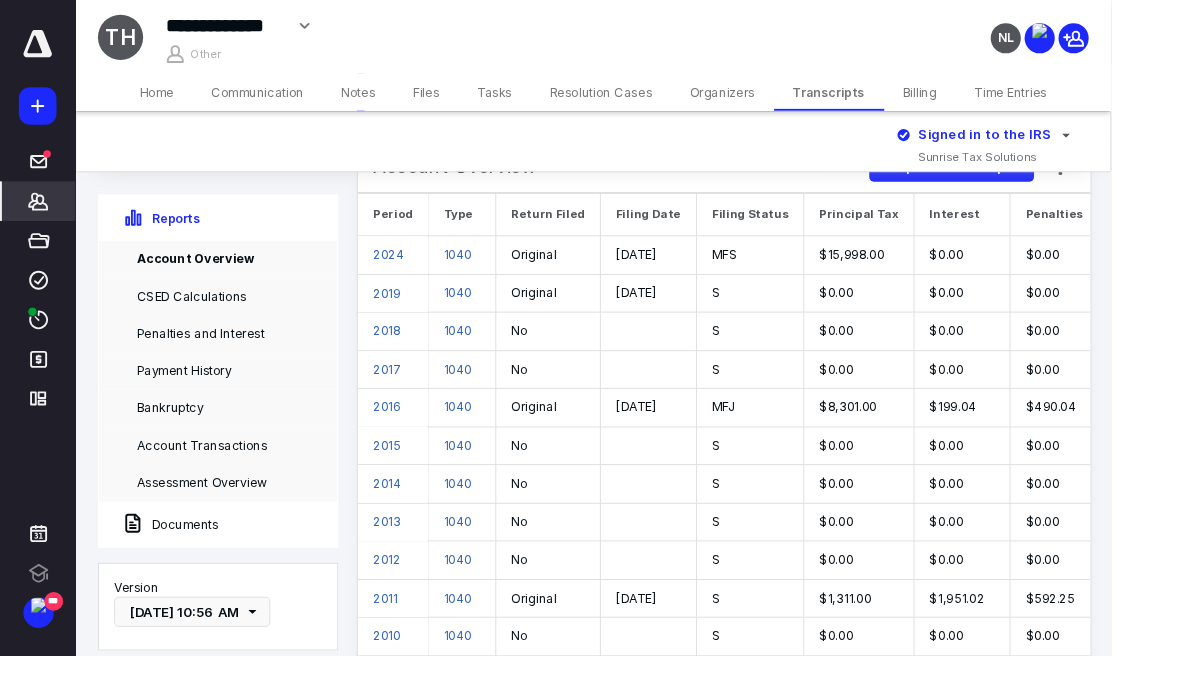 click on "2024" at bounding box center [412, 270] 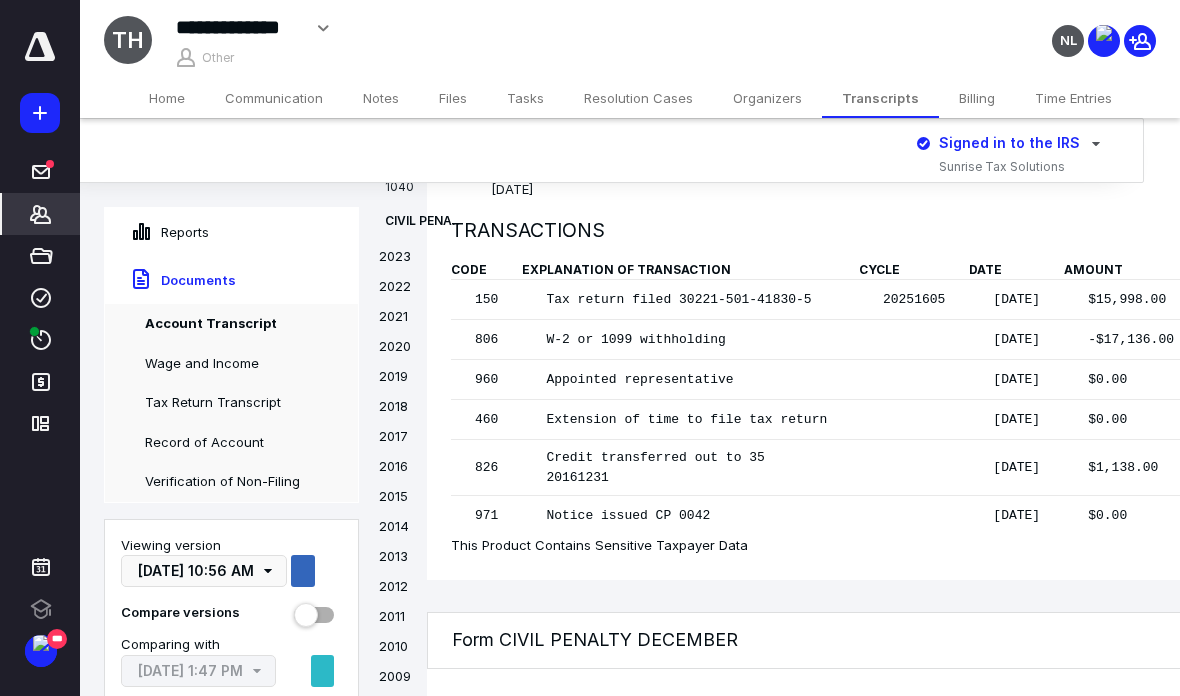 scroll, scrollTop: 1416, scrollLeft: 36, axis: both 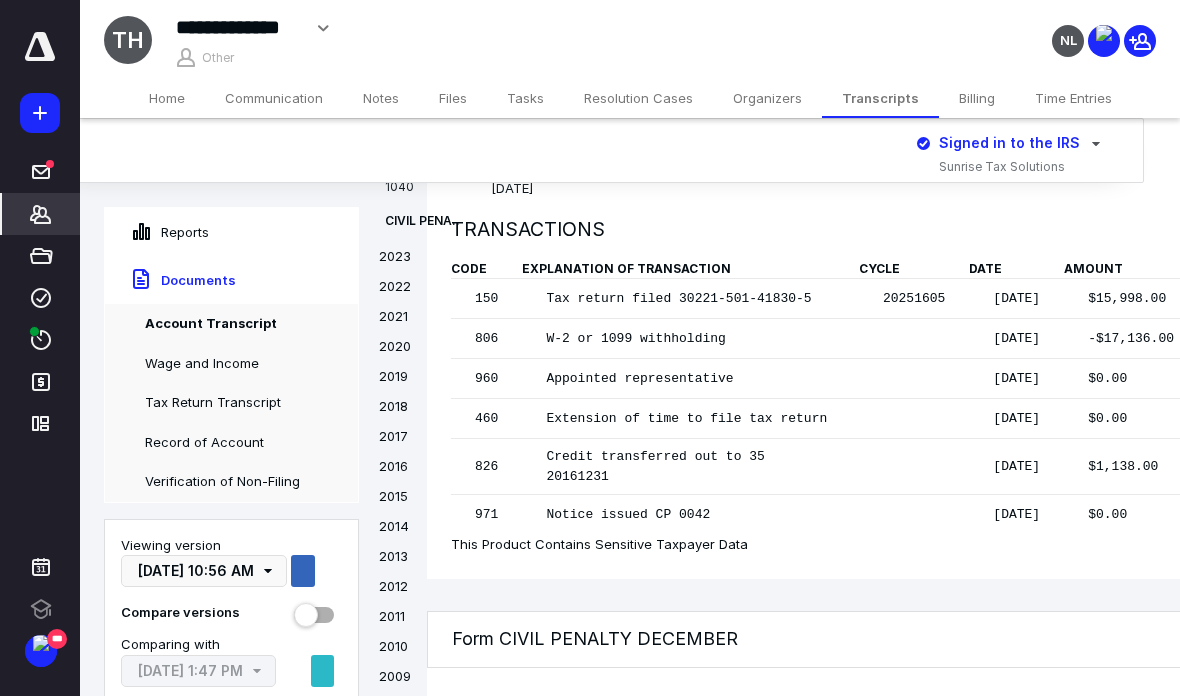 click on "2016" at bounding box center (411, 472) 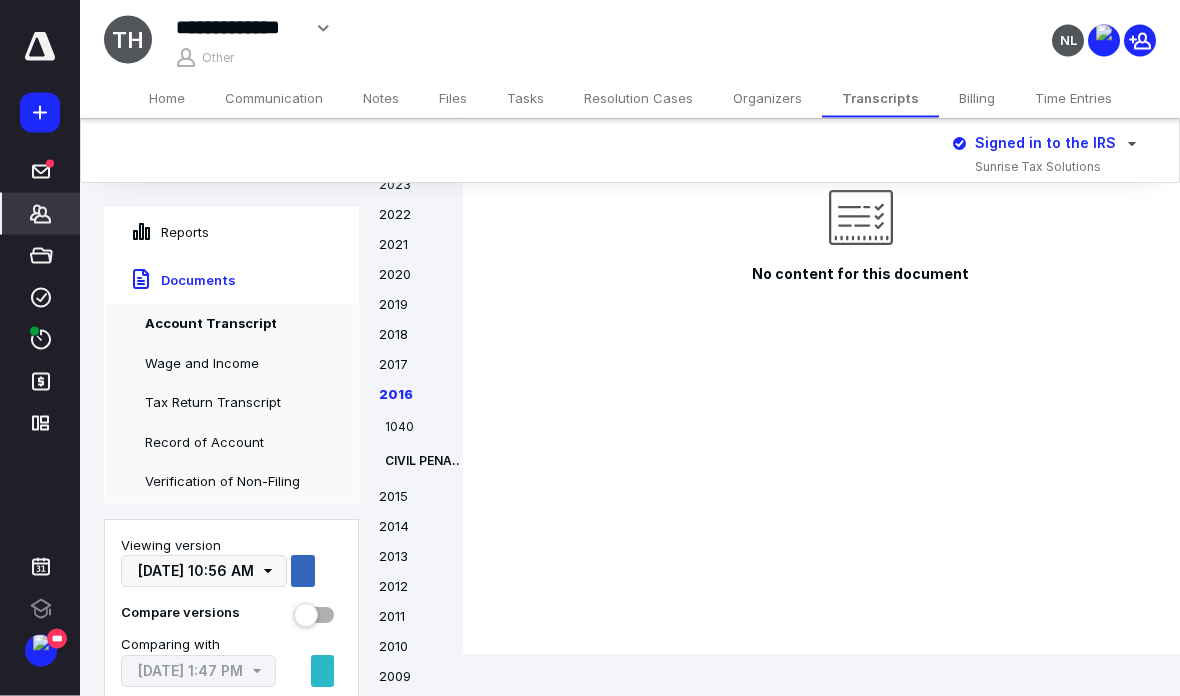 scroll, scrollTop: 19596, scrollLeft: 0, axis: vertical 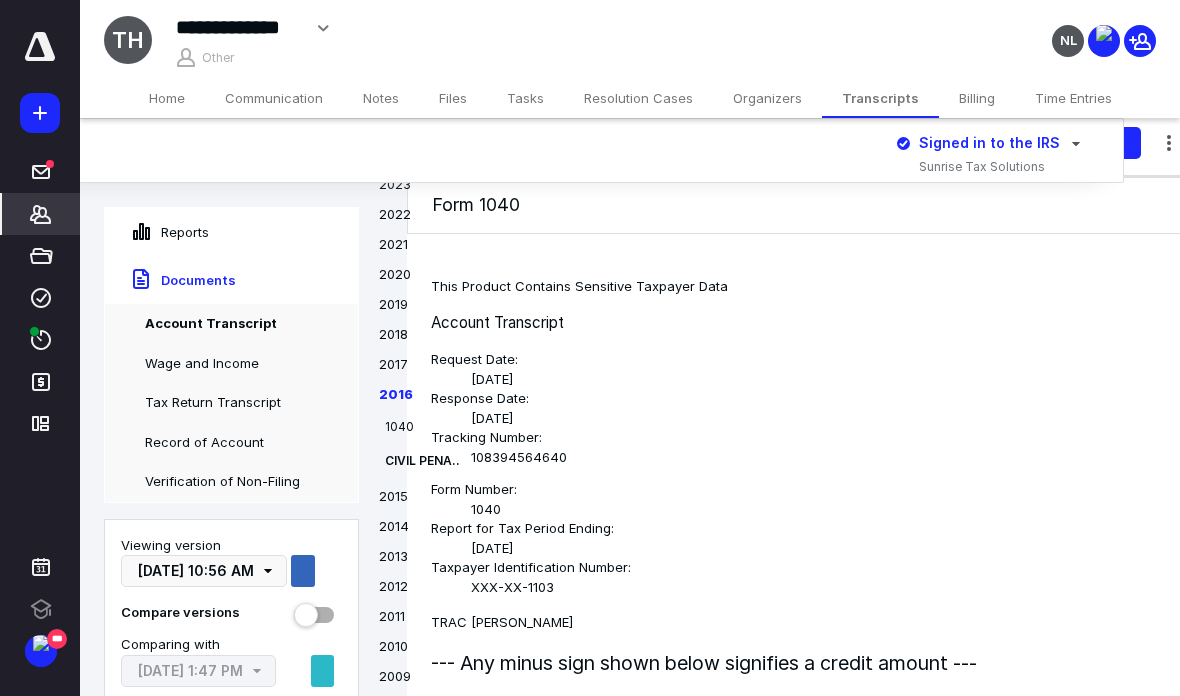click on "Files" at bounding box center [453, 98] 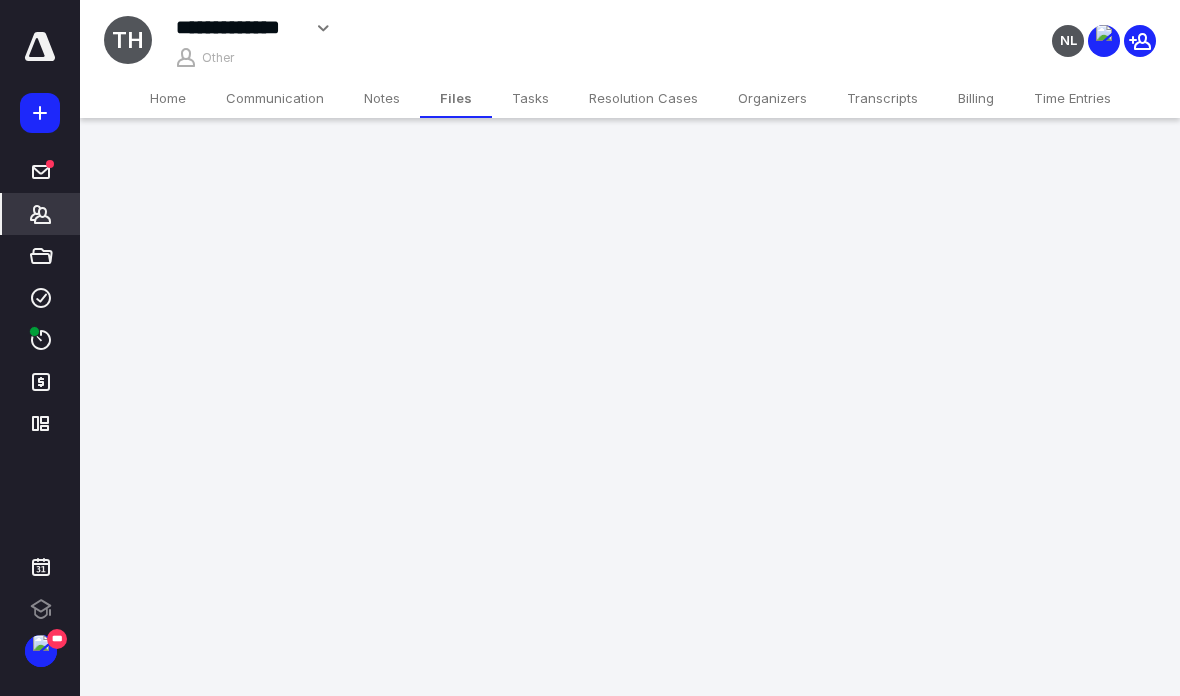 scroll, scrollTop: 0, scrollLeft: 0, axis: both 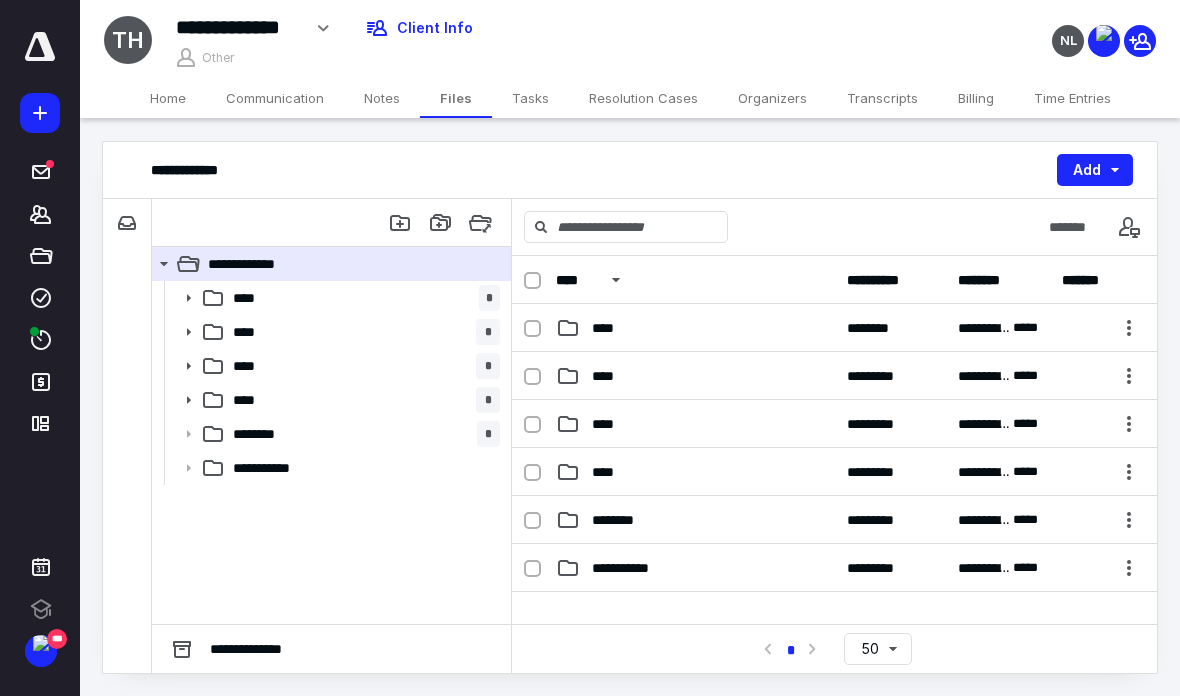 click on "****" at bounding box center [609, 472] 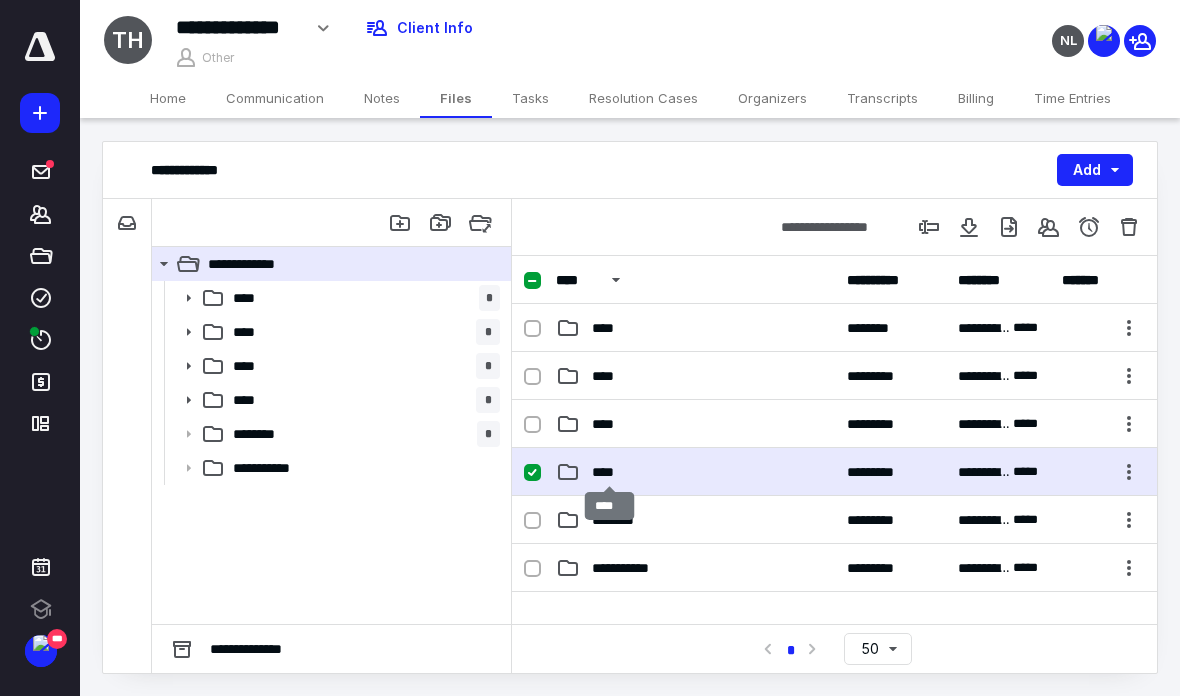 click on "****" at bounding box center (609, 472) 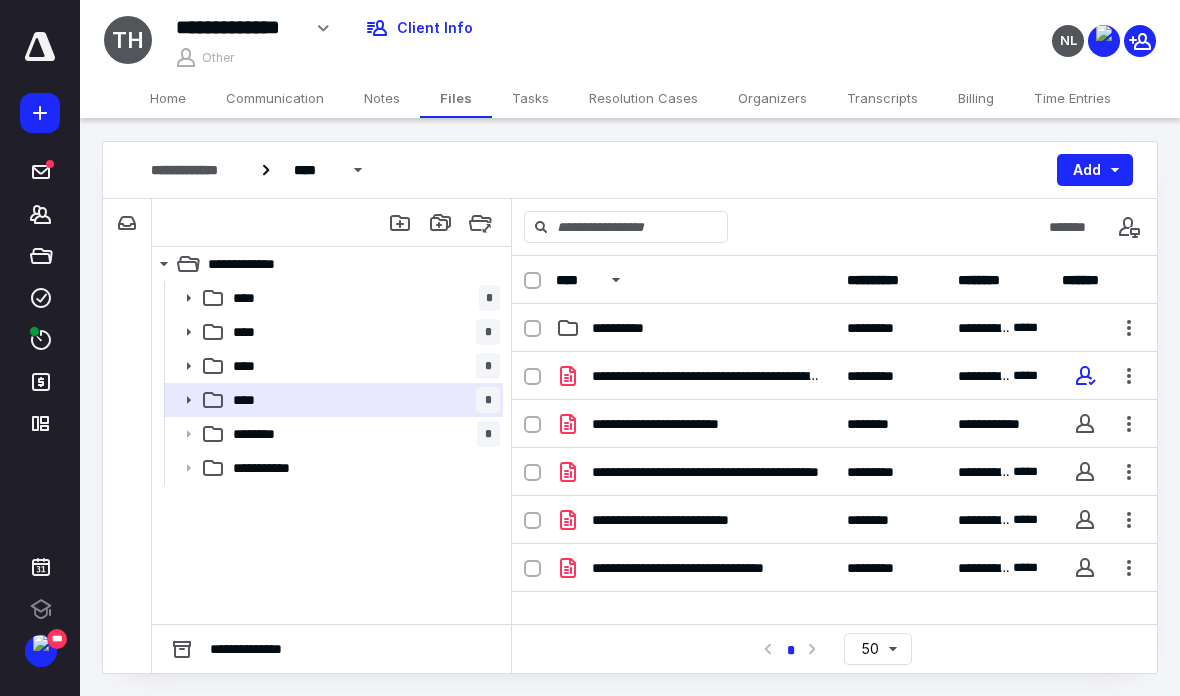 click on "**********" at bounding box center [707, 376] 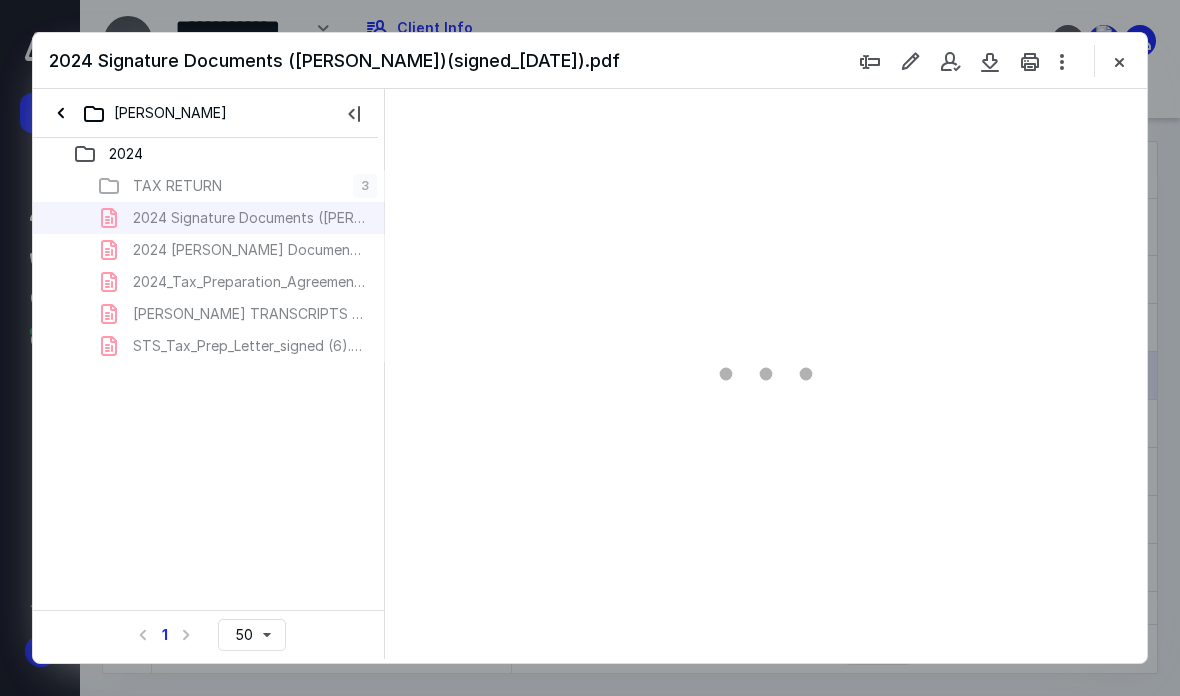 scroll, scrollTop: 0, scrollLeft: 0, axis: both 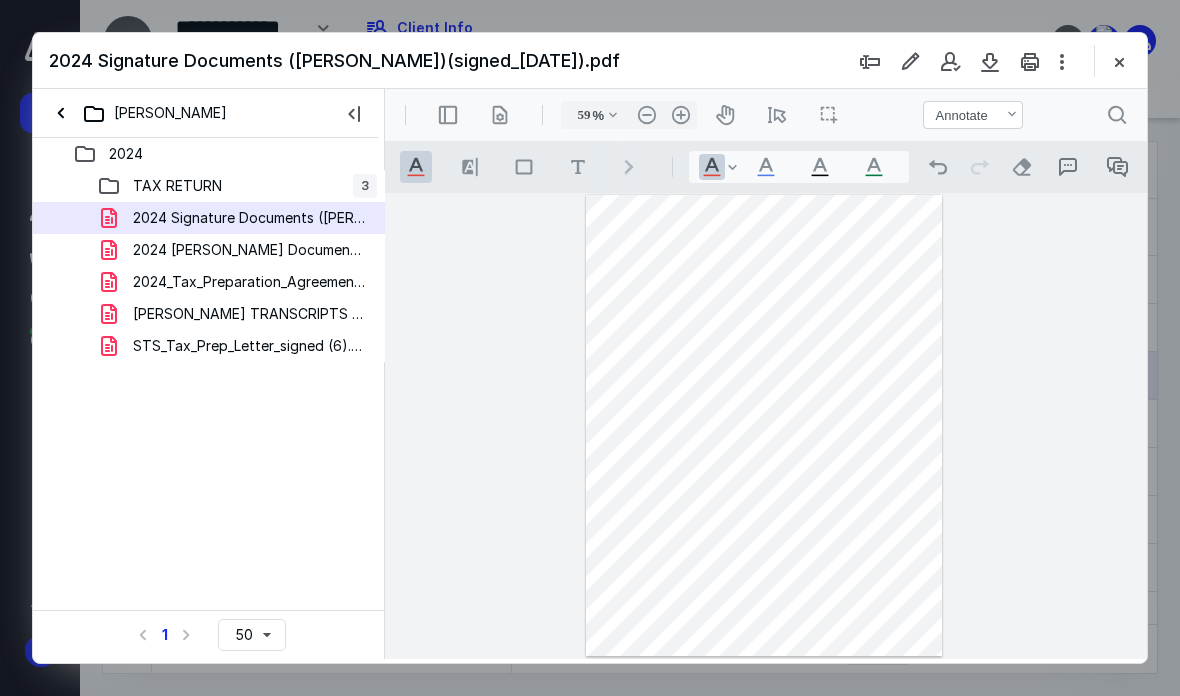click on ".cls-1{fill:#abb0c4;} icon - operation - undo" at bounding box center (938, 167) 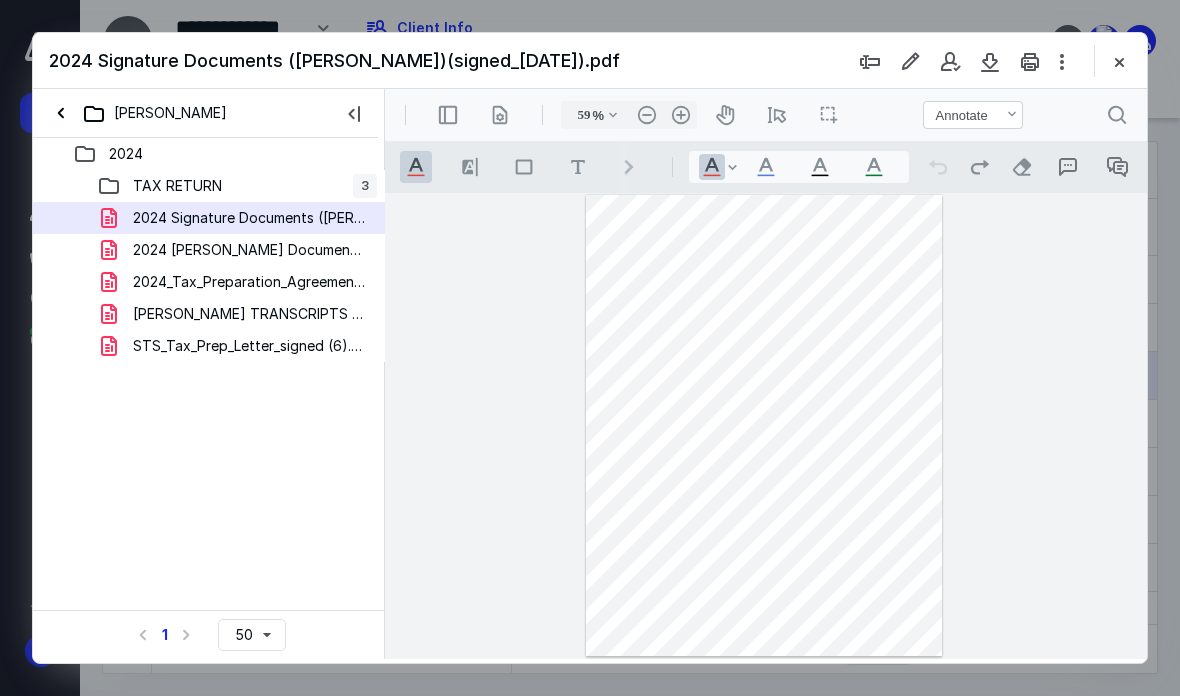 click on "TAX RETURN" at bounding box center [177, 186] 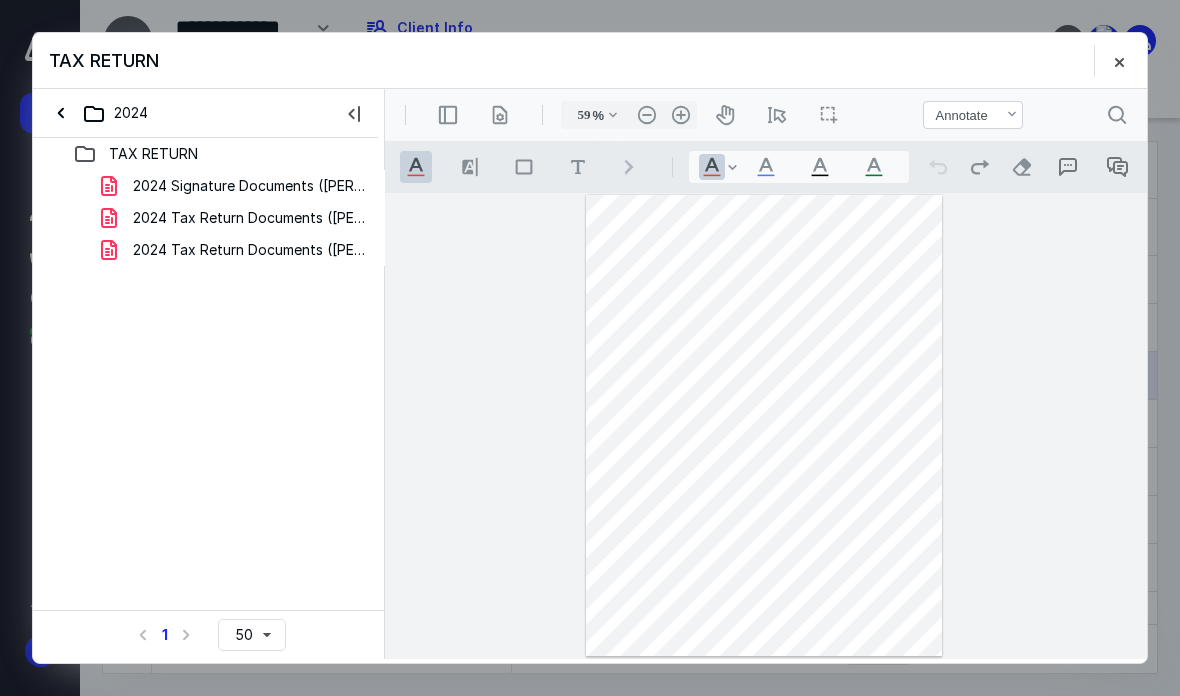 click on "2024 Tax Return Documents ([PERSON_NAME] - Client Copy).pdf" at bounding box center (249, 218) 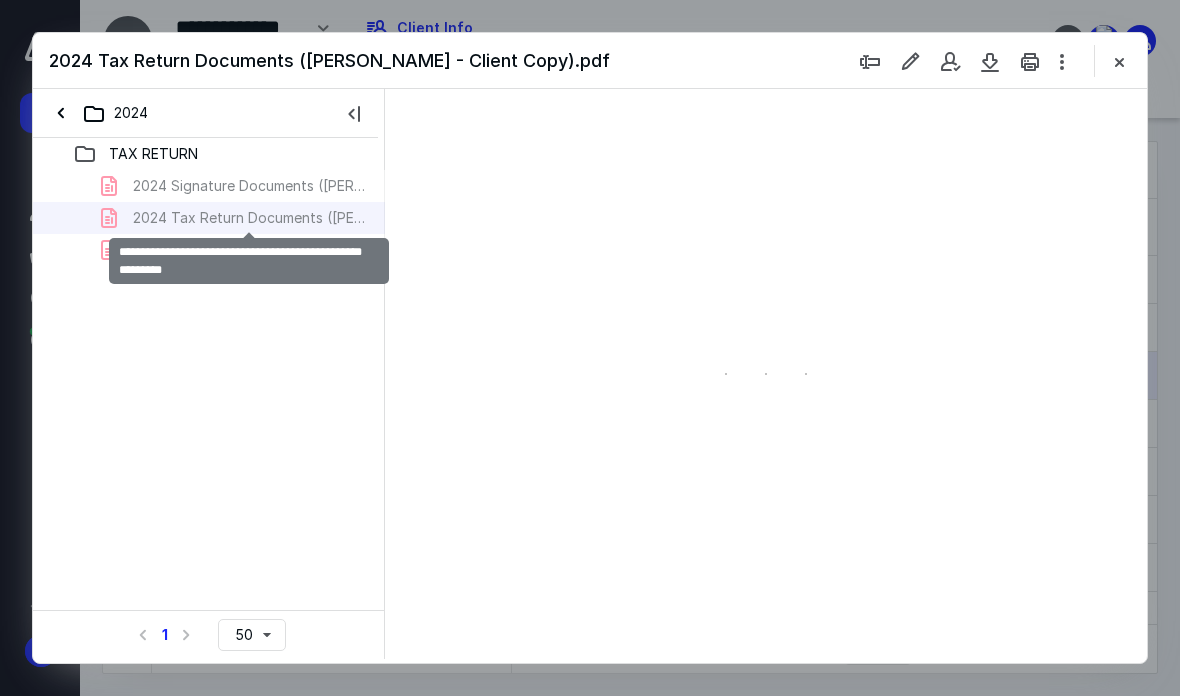 type on "59" 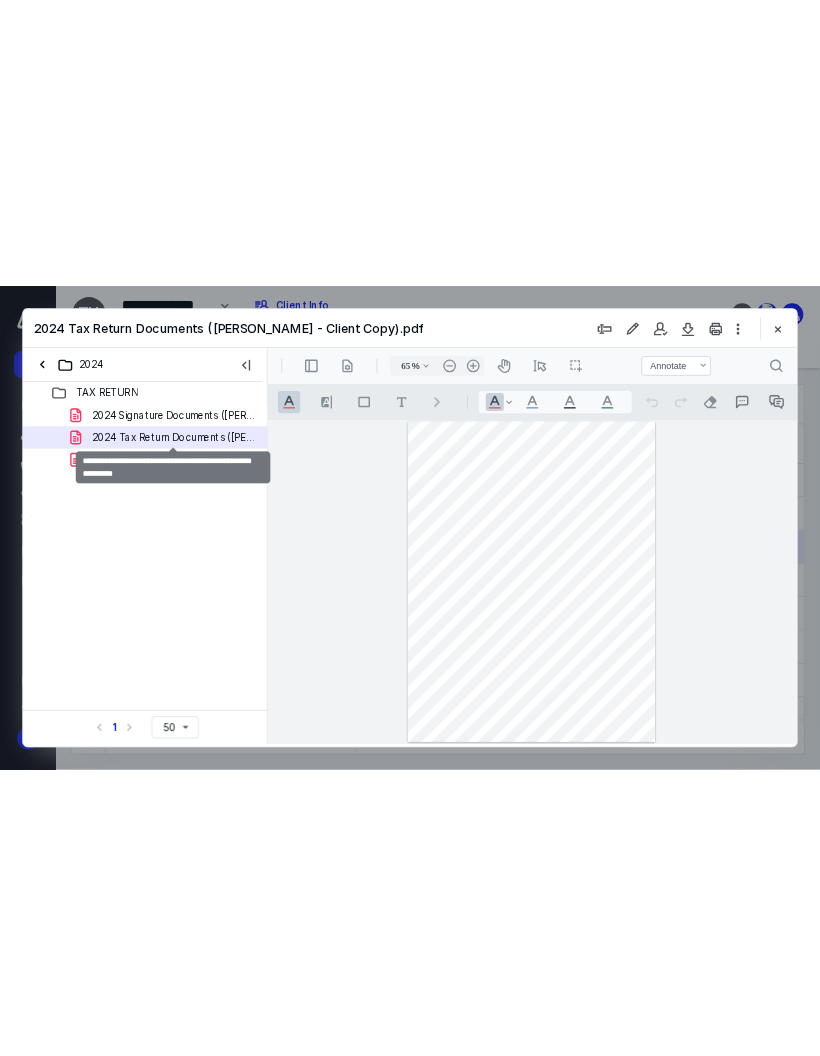scroll, scrollTop: 1, scrollLeft: 0, axis: vertical 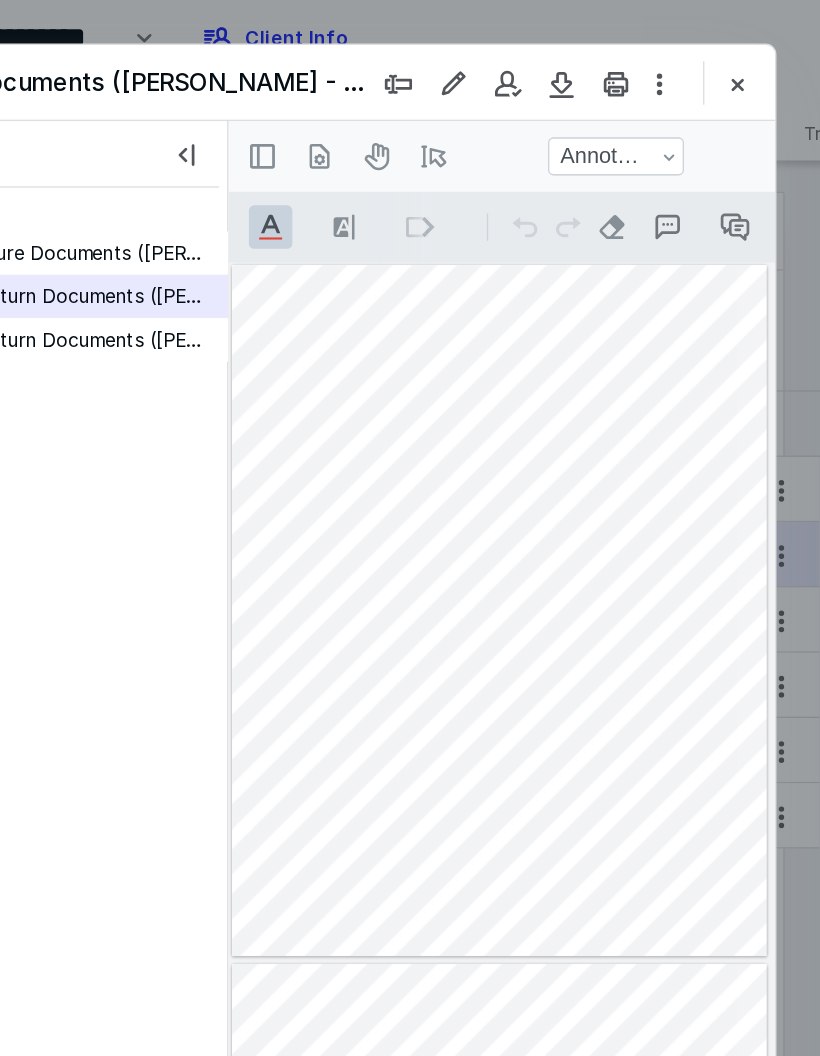 click on ".cls-1{fill:#abb0c4;} icon - header - sidebar - line" at bounding box center [253, 147] 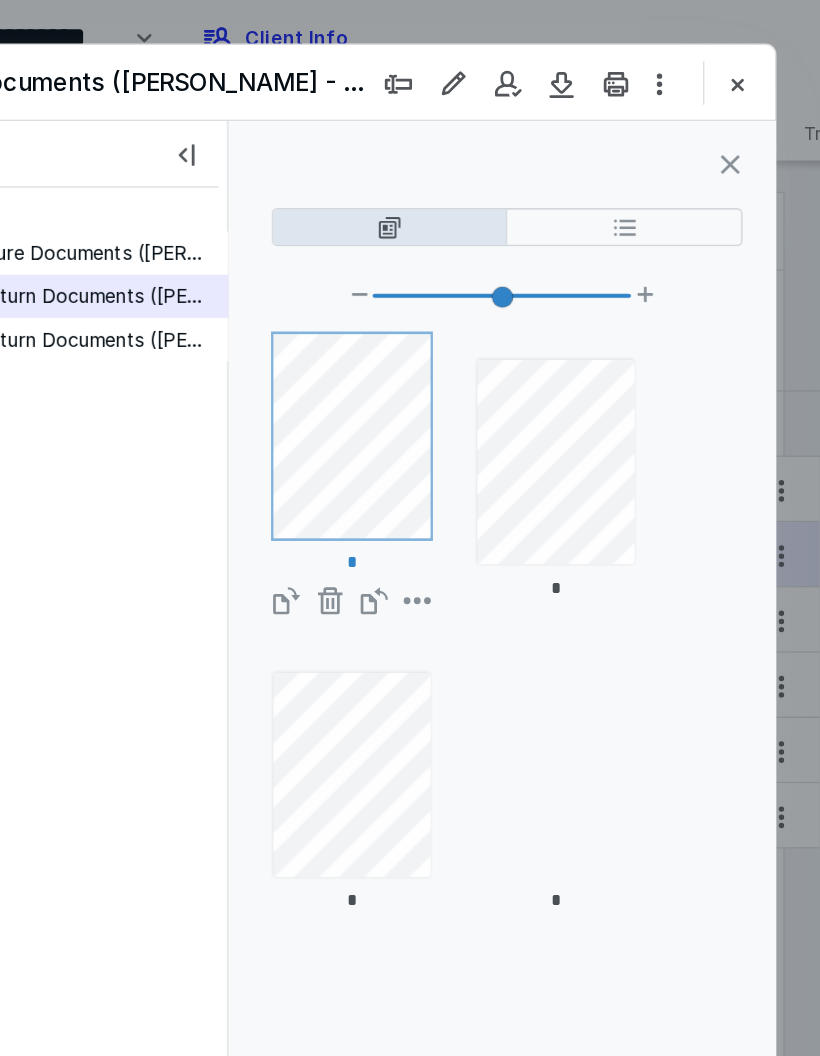 scroll, scrollTop: 0, scrollLeft: 0, axis: both 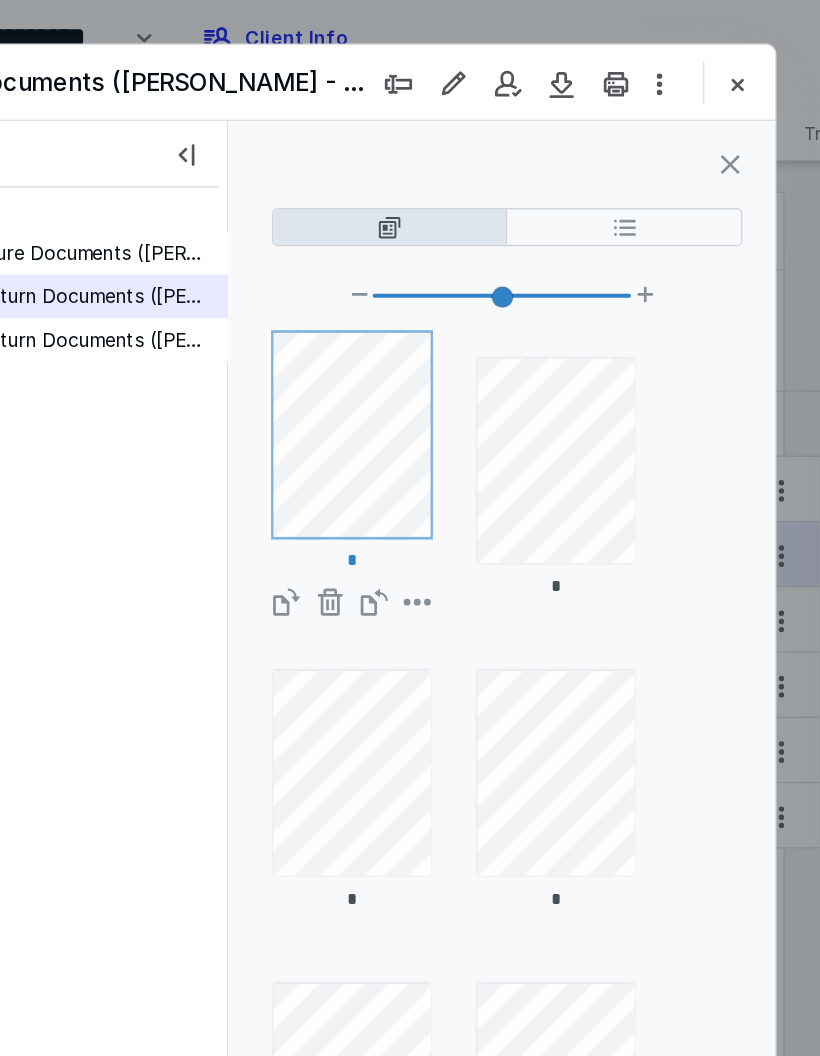 type on "*" 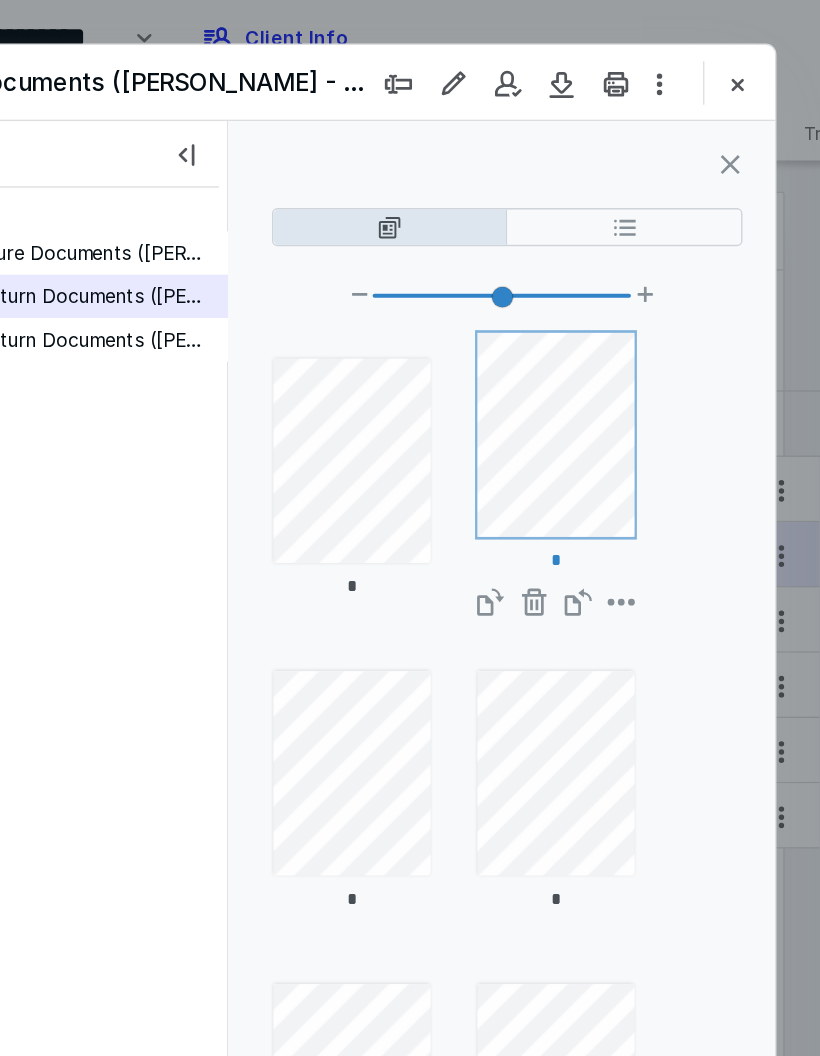 click at bounding box center (597, 153) 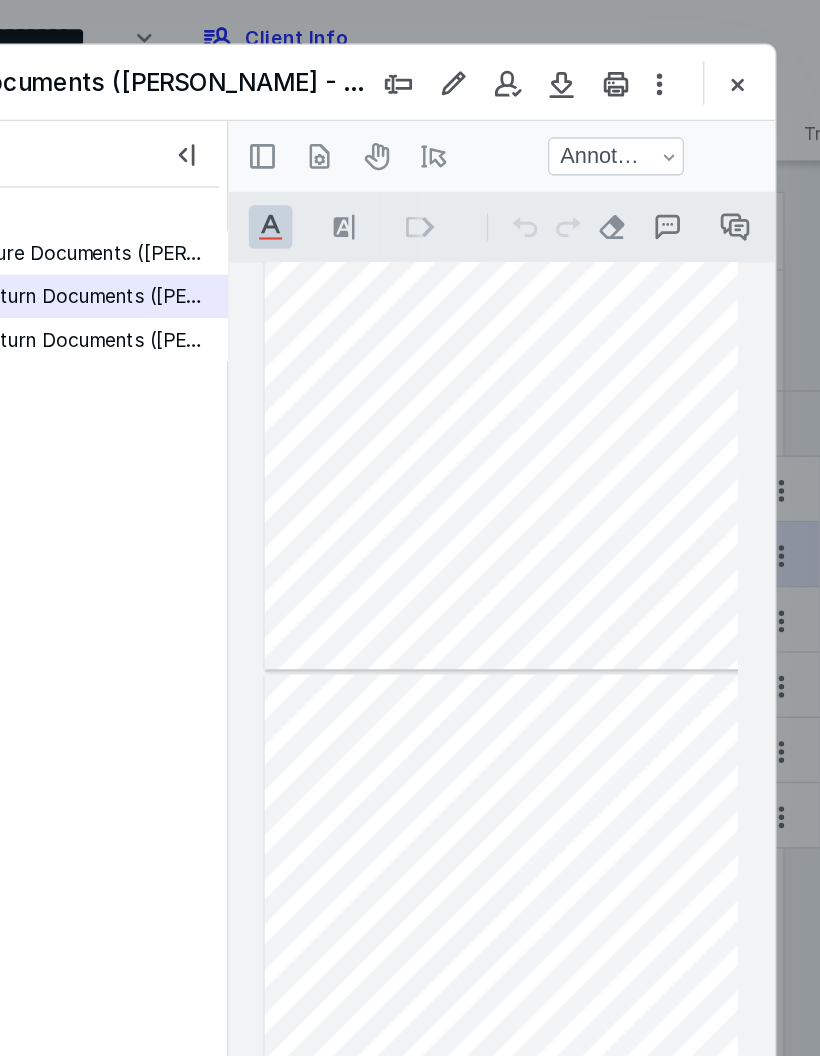 scroll, scrollTop: 516, scrollLeft: 0, axis: vertical 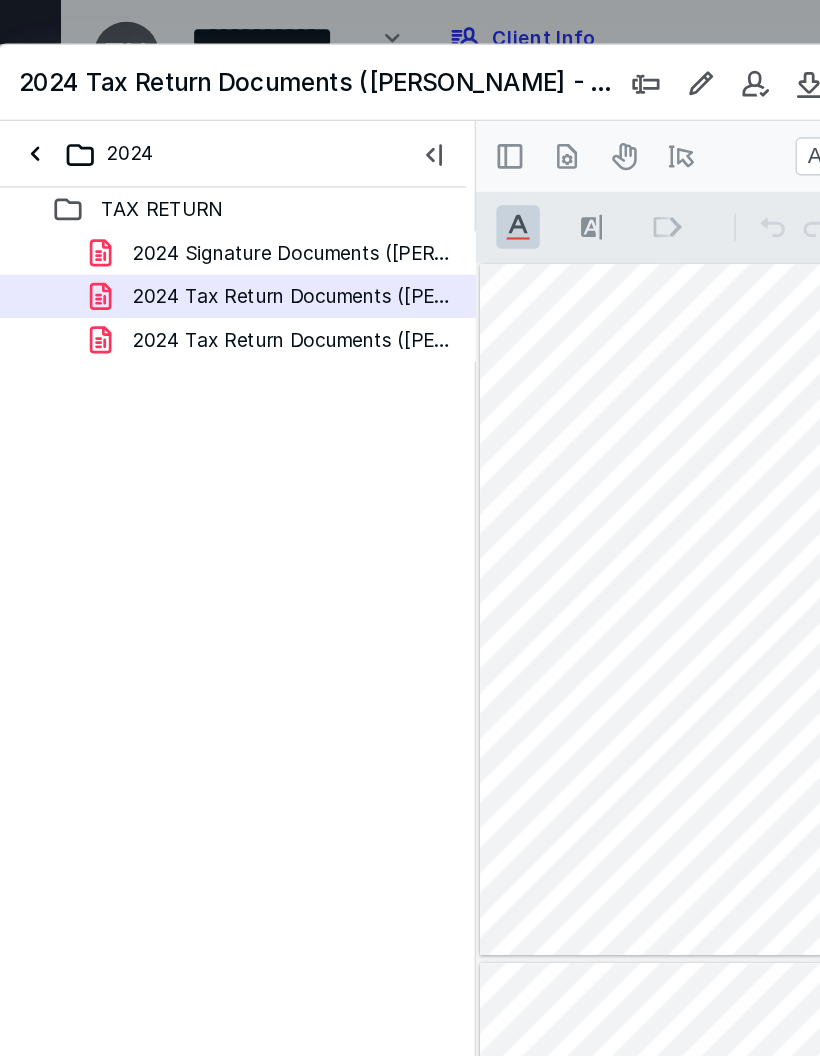 click on "2024" at bounding box center (102, 113) 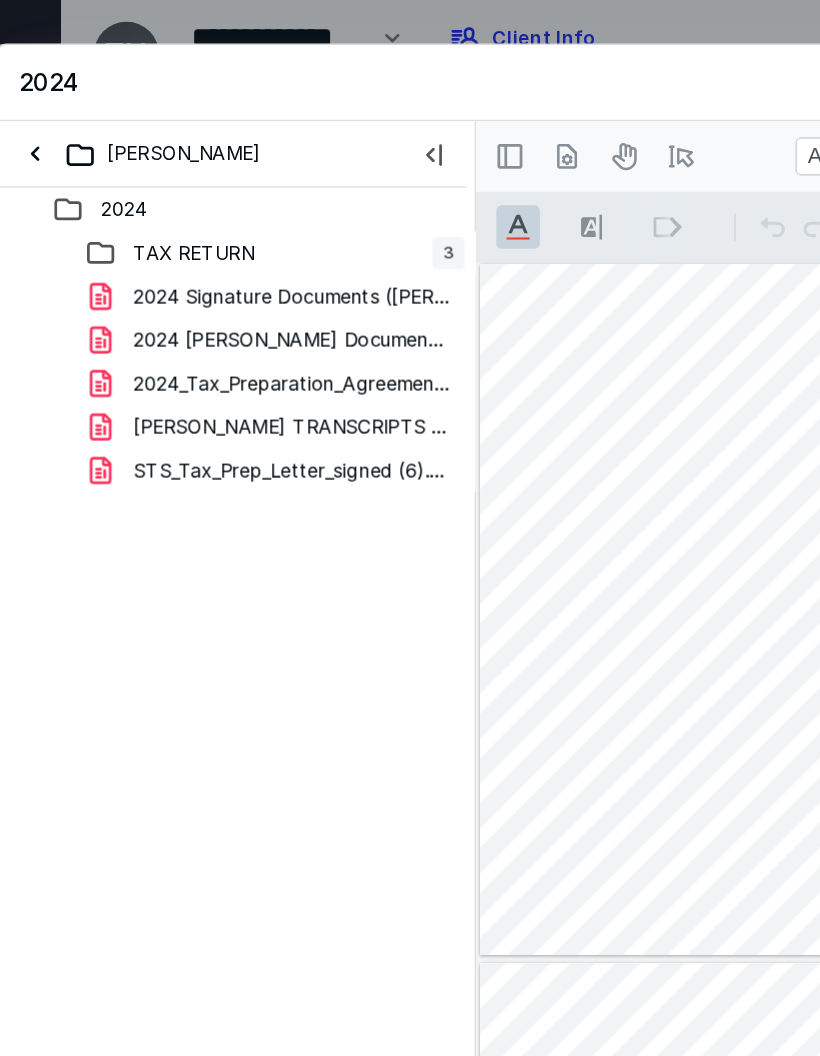 click on "[PERSON_NAME]" at bounding box center [142, 113] 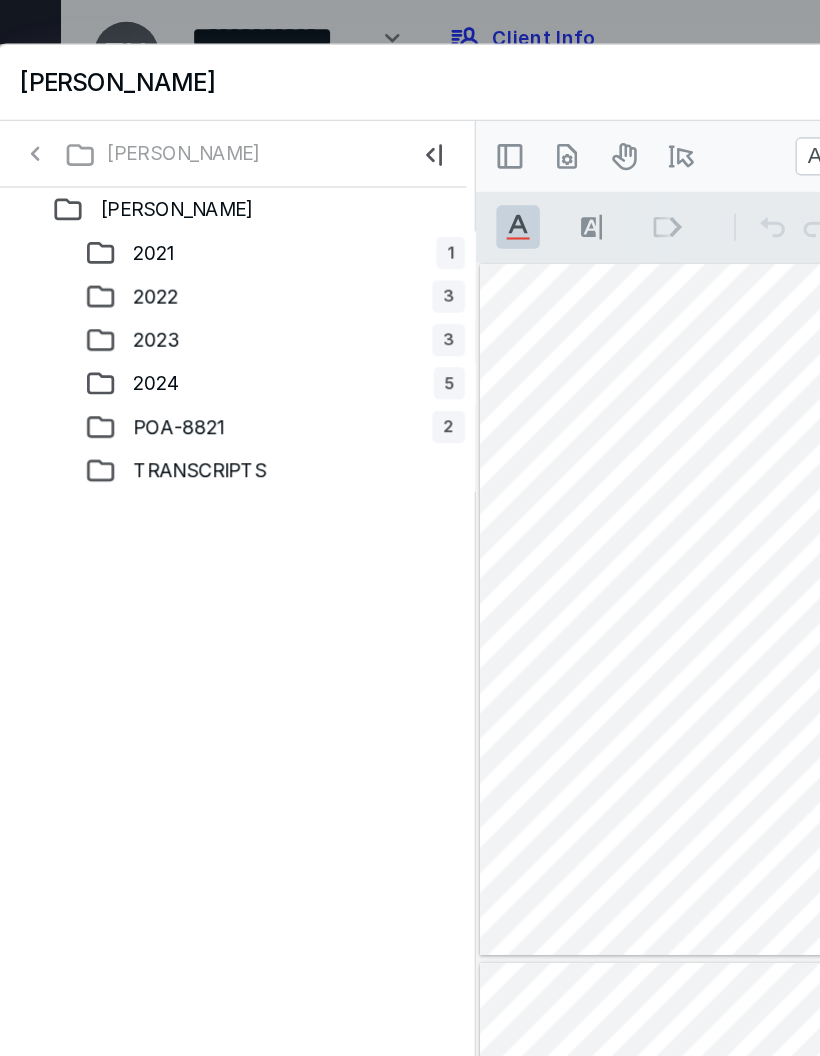 click on "2023" at bounding box center (149, 250) 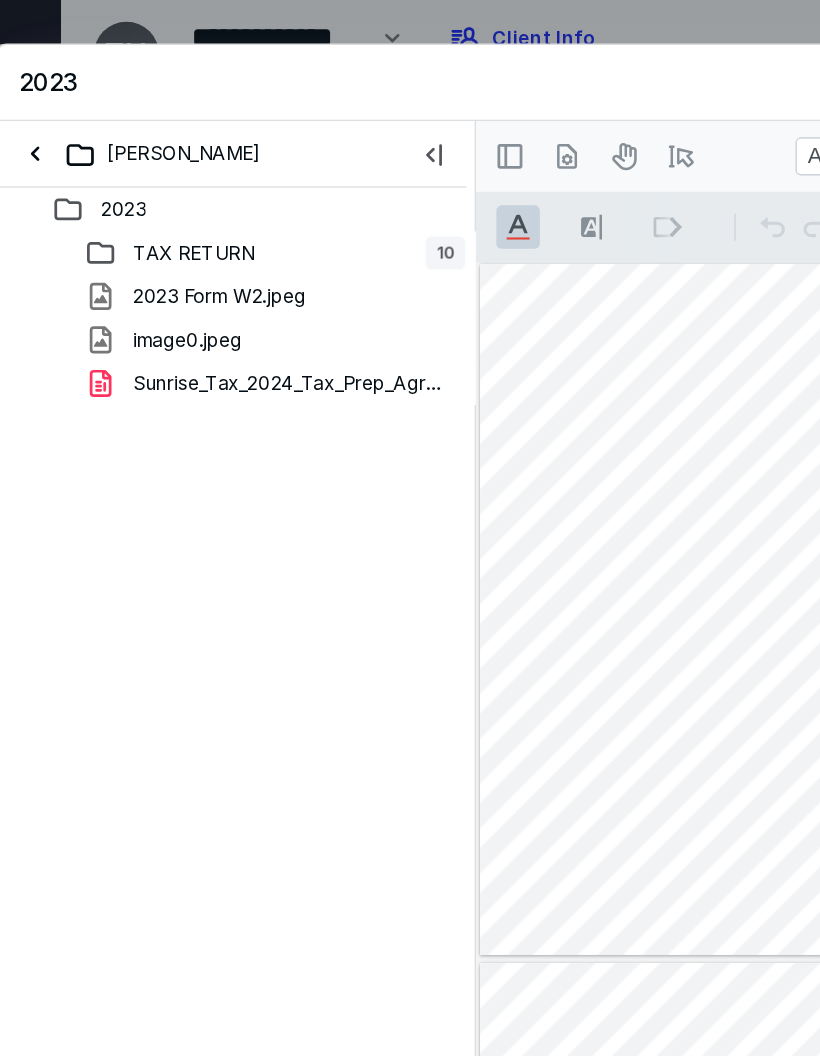 click on "TAX RETURN" at bounding box center (177, 186) 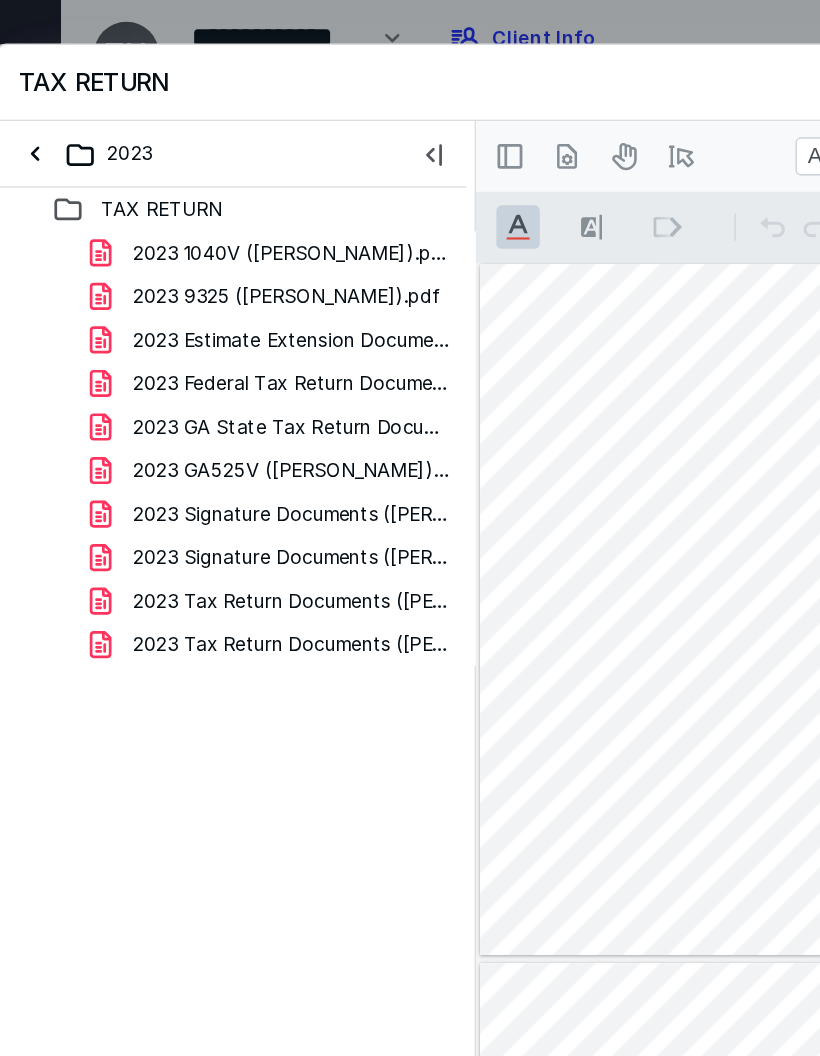 click on "2023 GA State Tax Return Documents ([PERSON_NAME]).pdf" at bounding box center (249, 314) 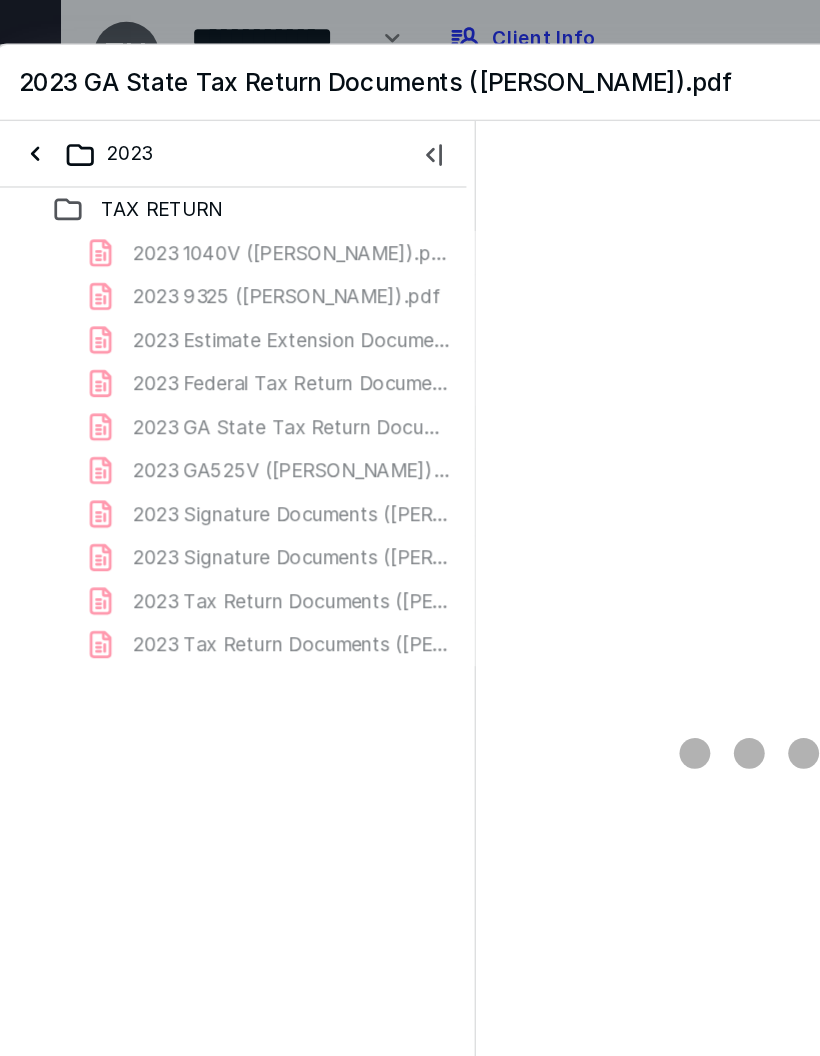 scroll, scrollTop: 0, scrollLeft: 0, axis: both 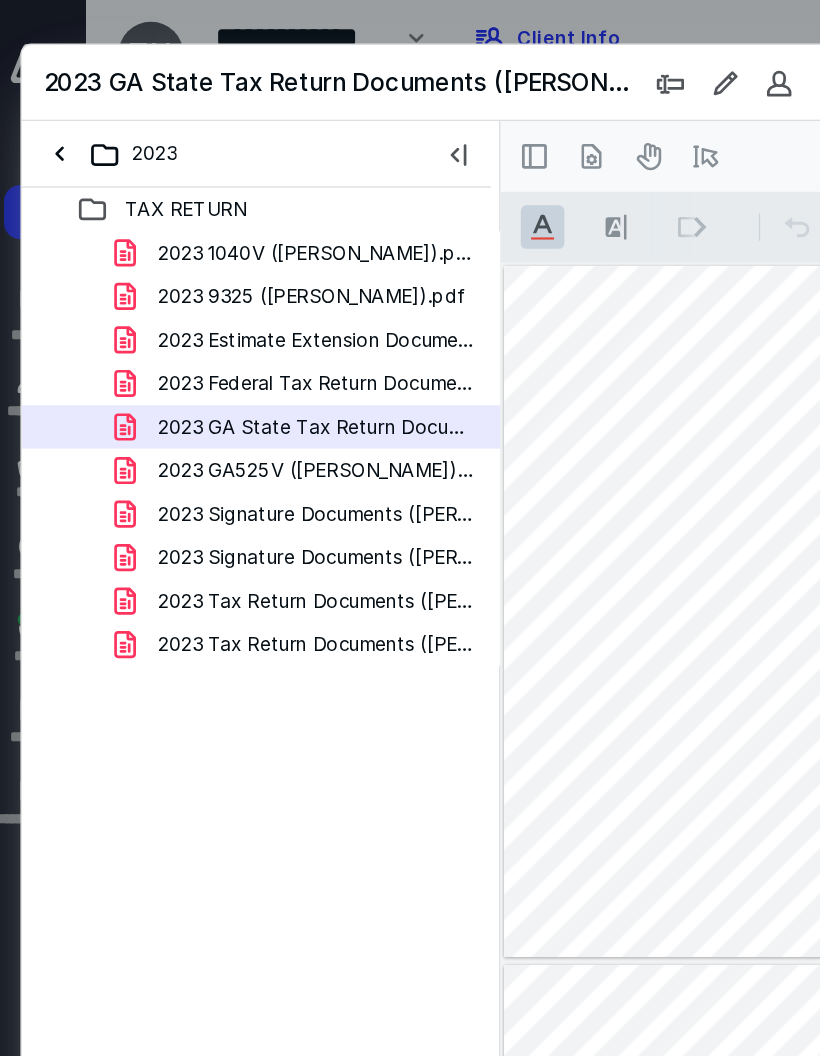 click on "2023" at bounding box center [102, 113] 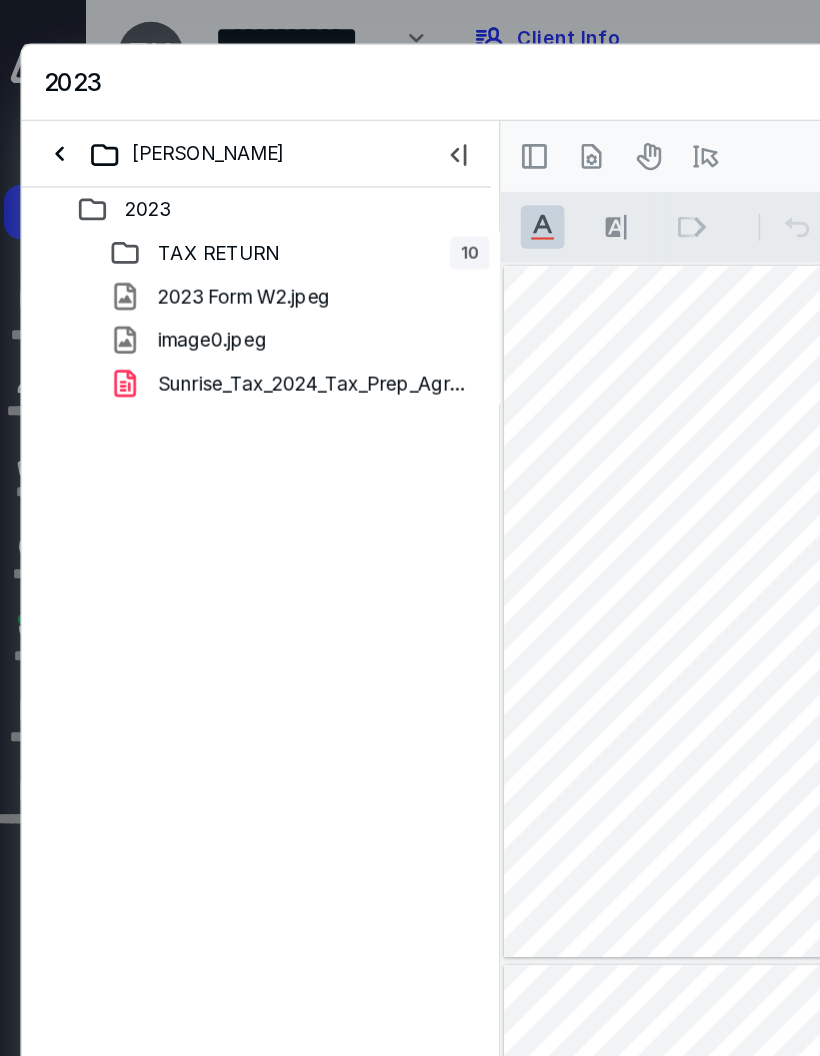 click on "[PERSON_NAME]" at bounding box center [142, 113] 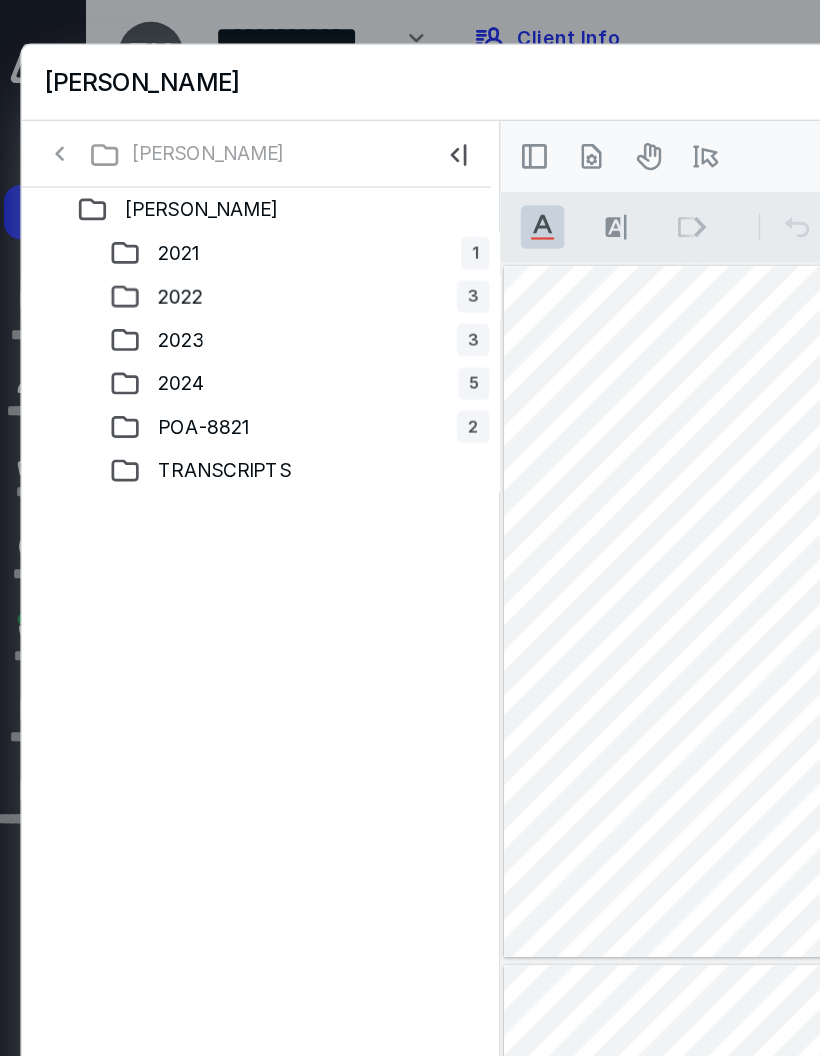 click on "2022" at bounding box center [149, 218] 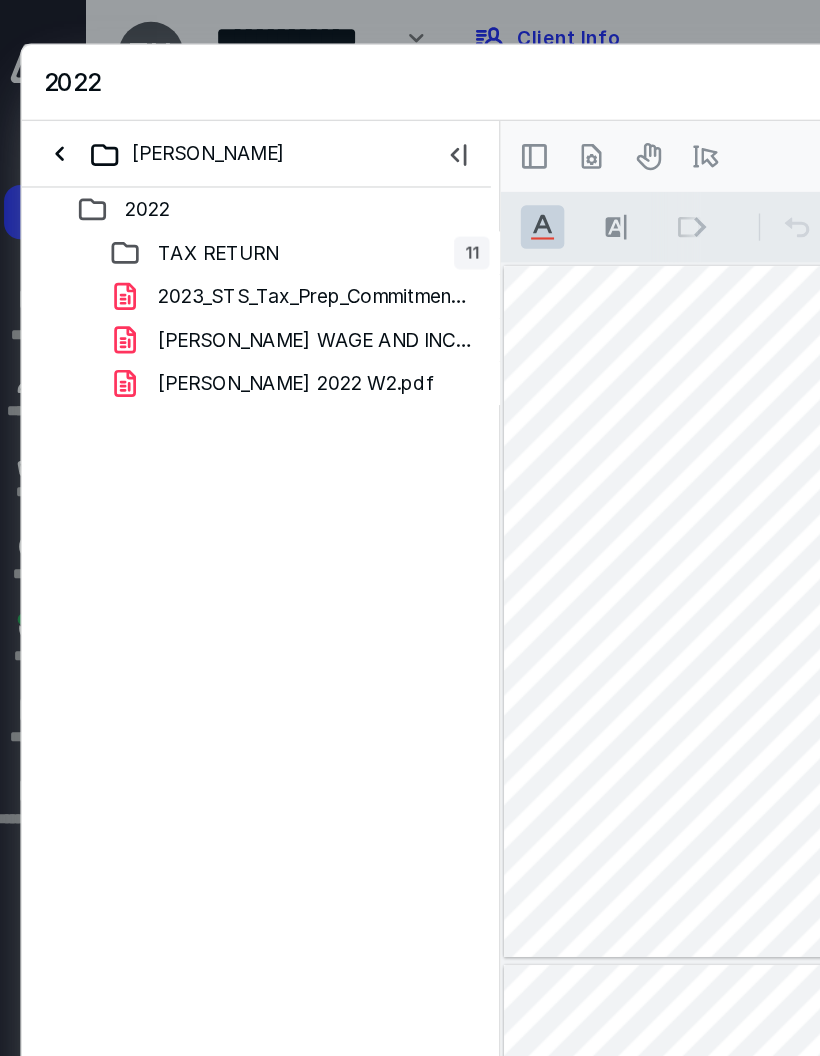 click on "TAX RETURN" at bounding box center (177, 186) 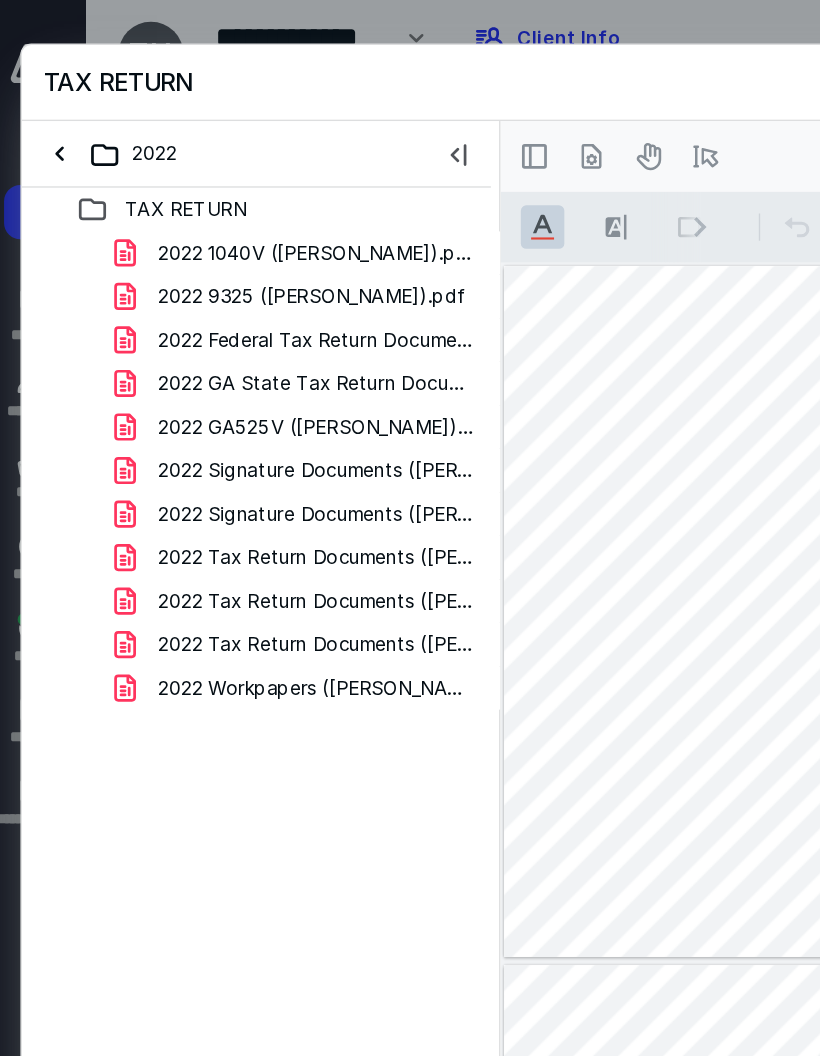 click on "2022 1040V ([PERSON_NAME]).pdf" at bounding box center [249, 186] 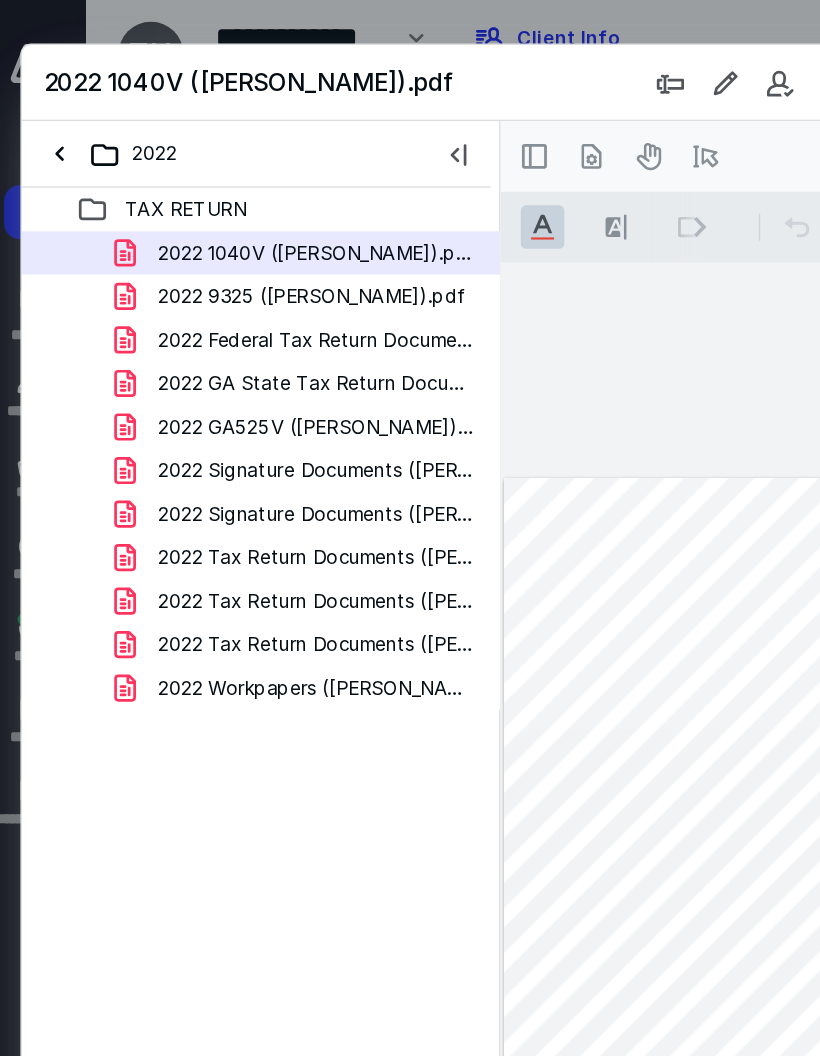 click on "2022 GA525V ([PERSON_NAME]).pdf" at bounding box center [249, 314] 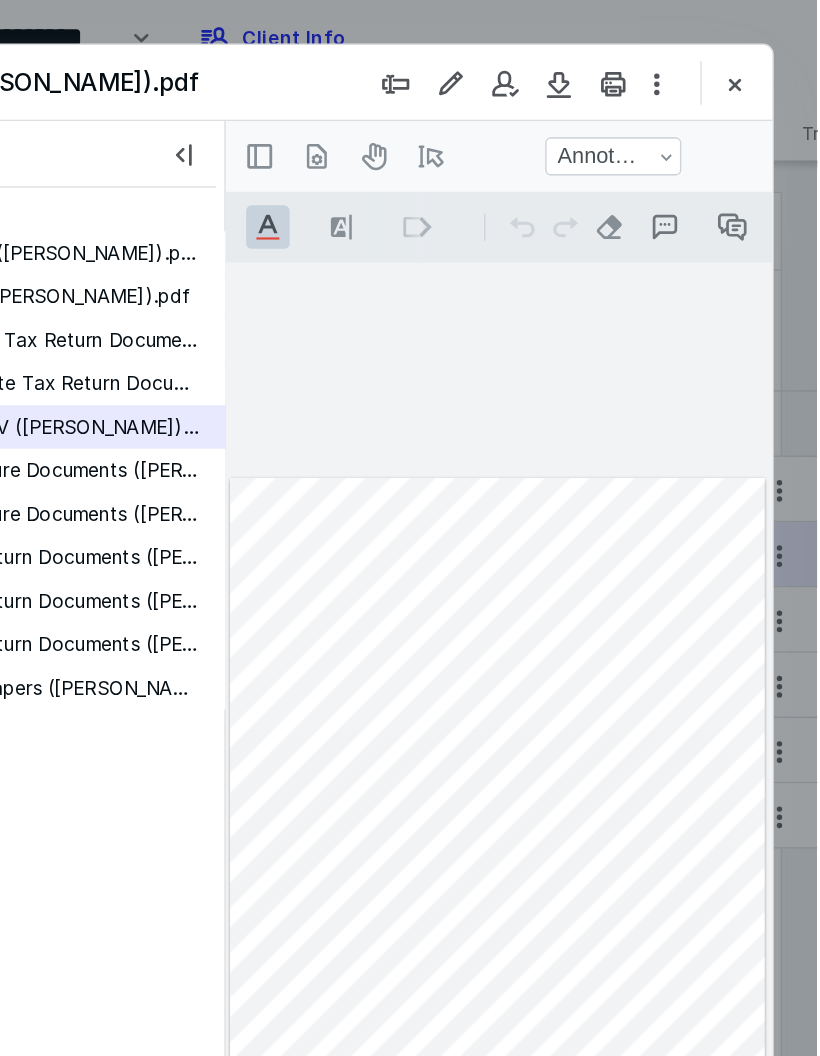 scroll, scrollTop: 0, scrollLeft: 5, axis: horizontal 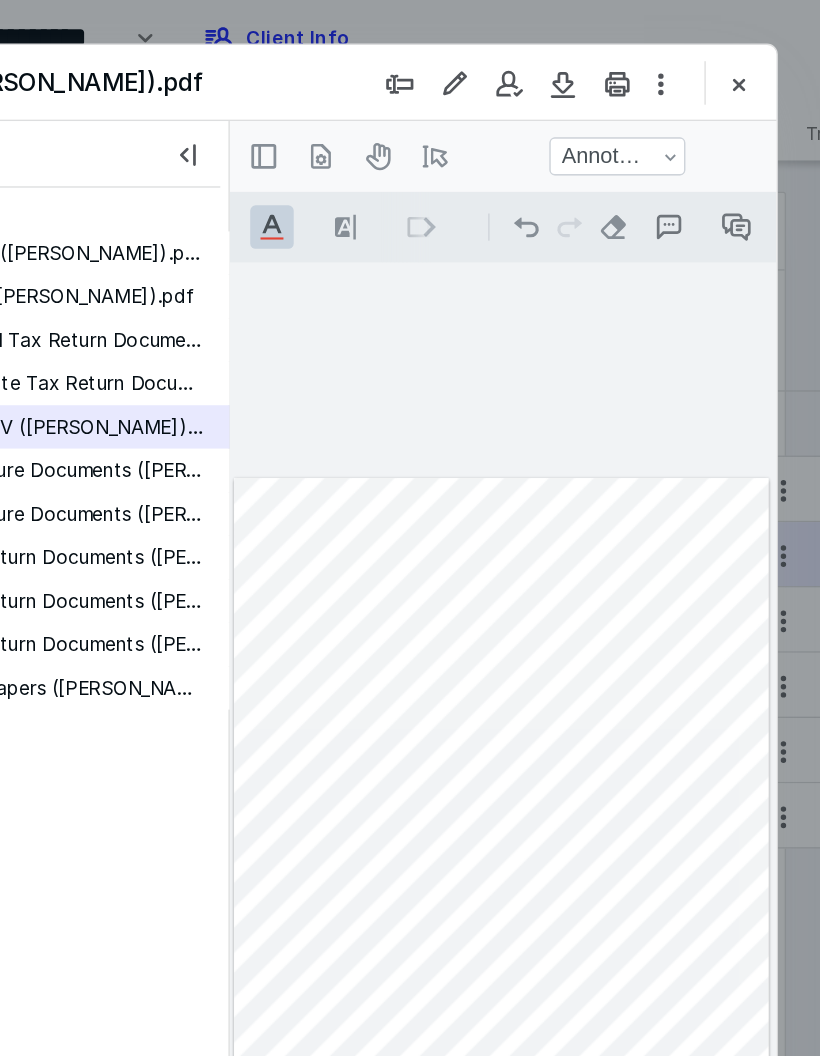 click on ".cls-1{fill:#abb0c4;} icon - operation - undo" at bounding box center [447, 199] 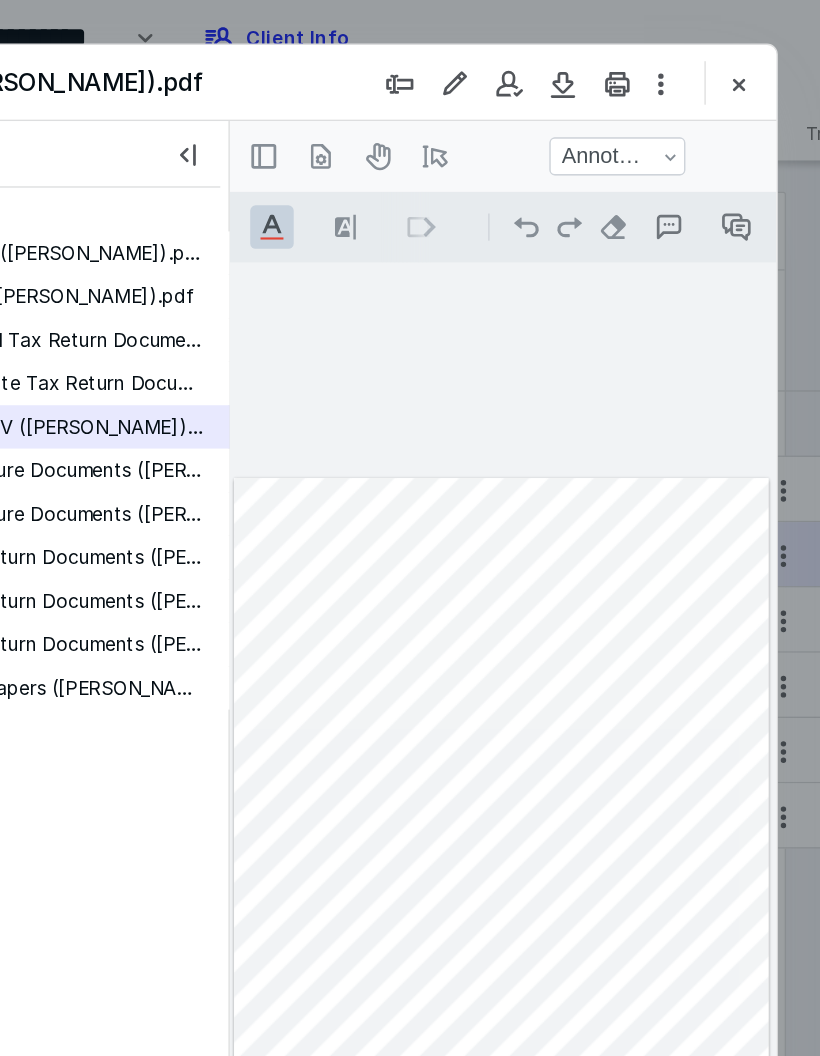 click on ".cls-1{fill:#abb0c4;} icon - operation - undo" at bounding box center [447, 199] 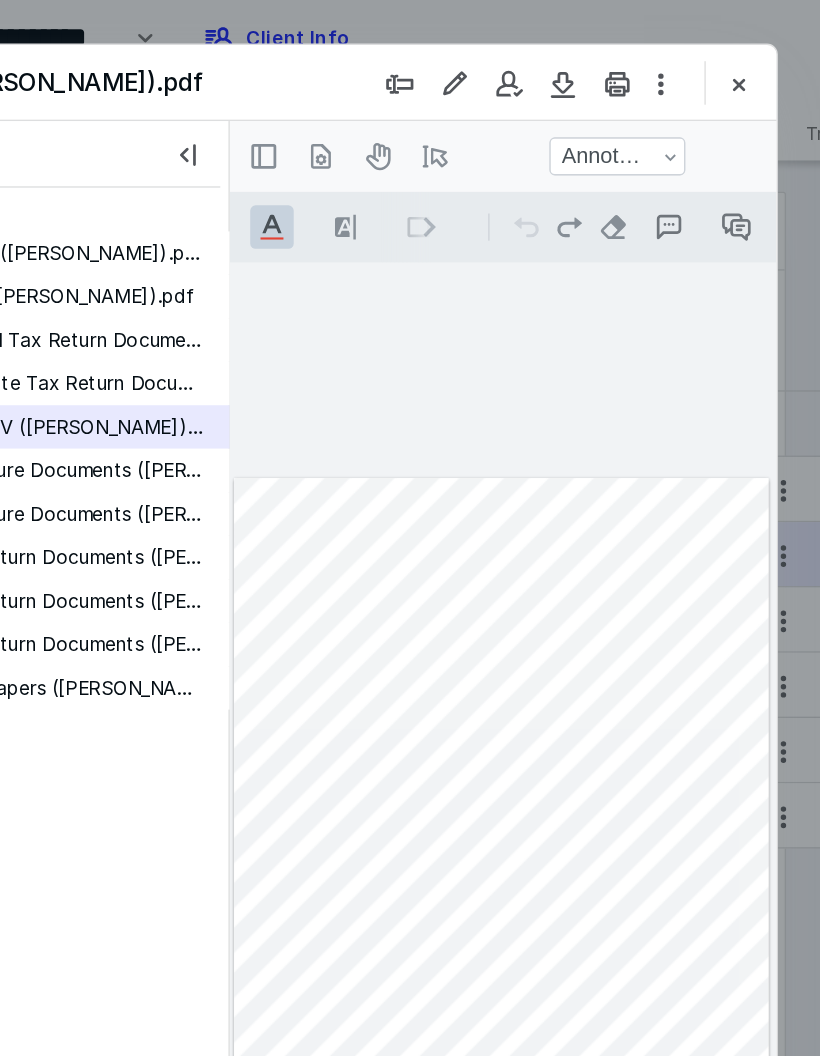 scroll, scrollTop: 0, scrollLeft: 4, axis: horizontal 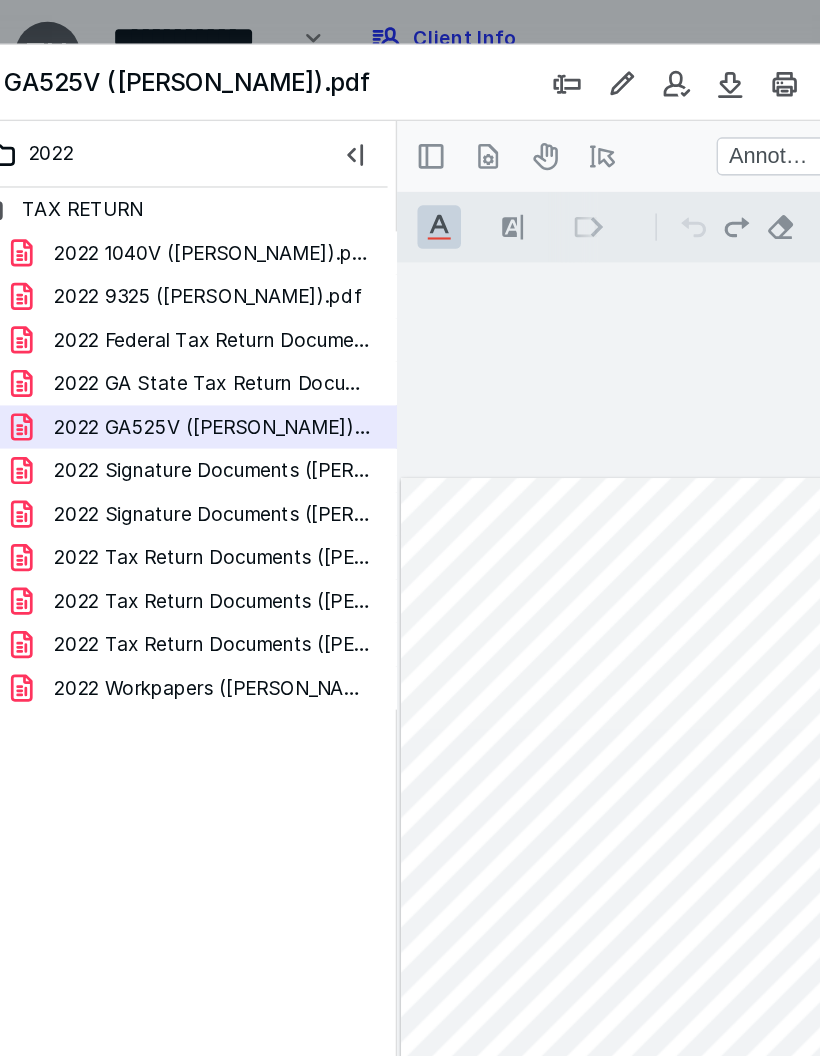 click on "2022 GA State Tax Return Documents ([PERSON_NAME]).pdf" at bounding box center [249, 282] 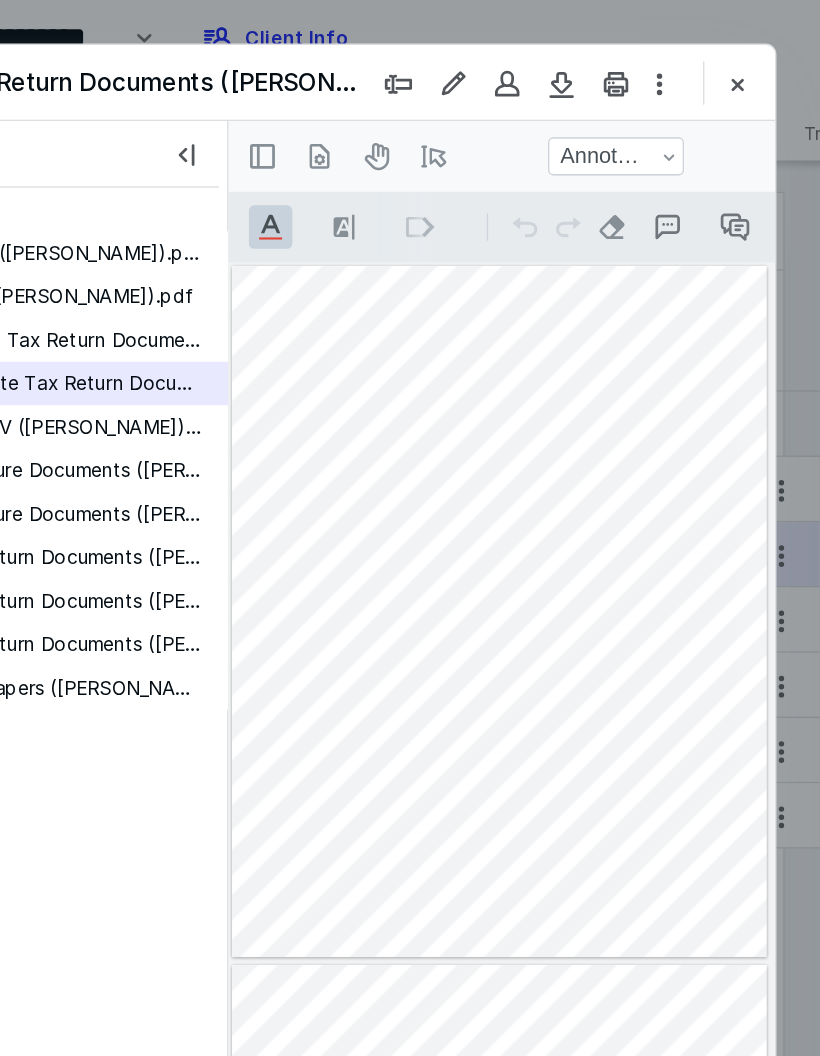 scroll, scrollTop: 0, scrollLeft: 4, axis: horizontal 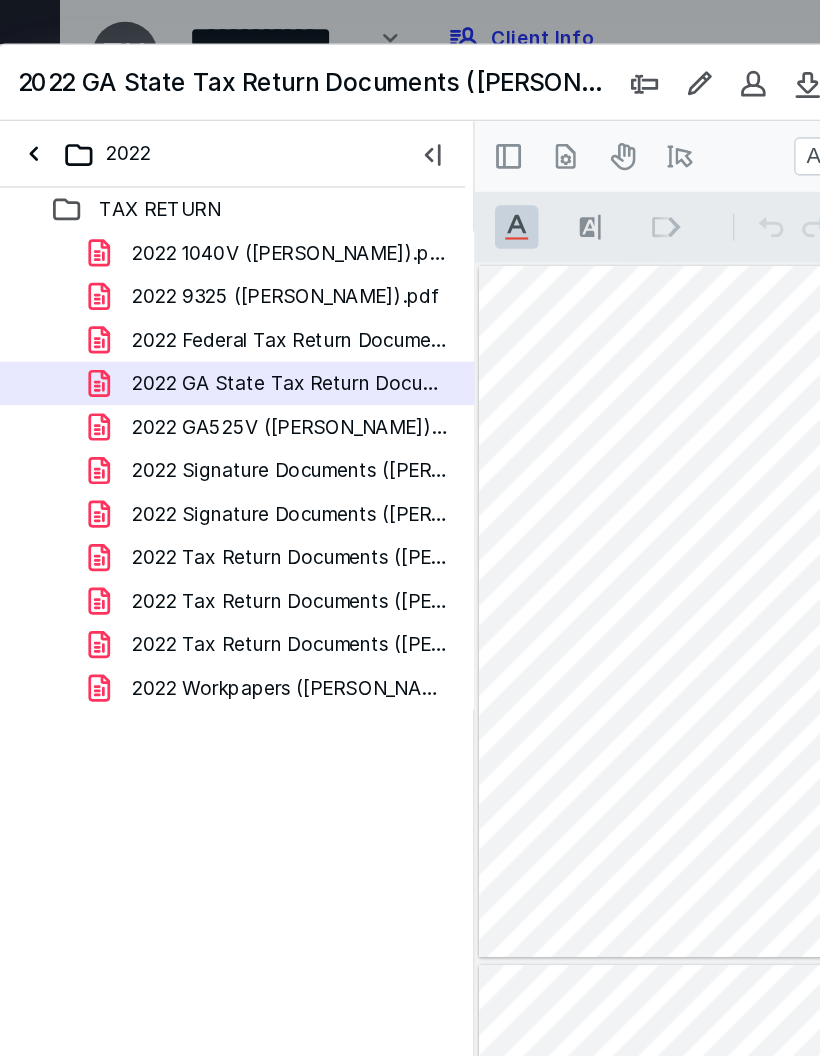 click on "2022" at bounding box center [102, 113] 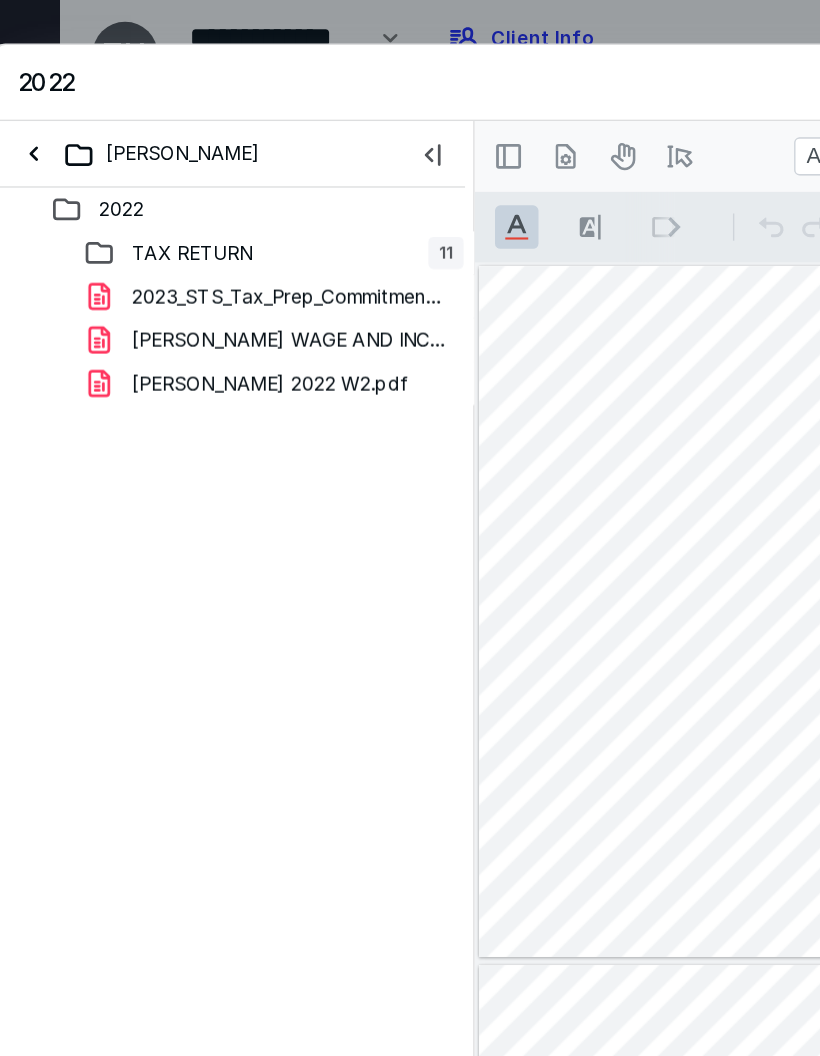 click on "[PERSON_NAME]" at bounding box center [142, 113] 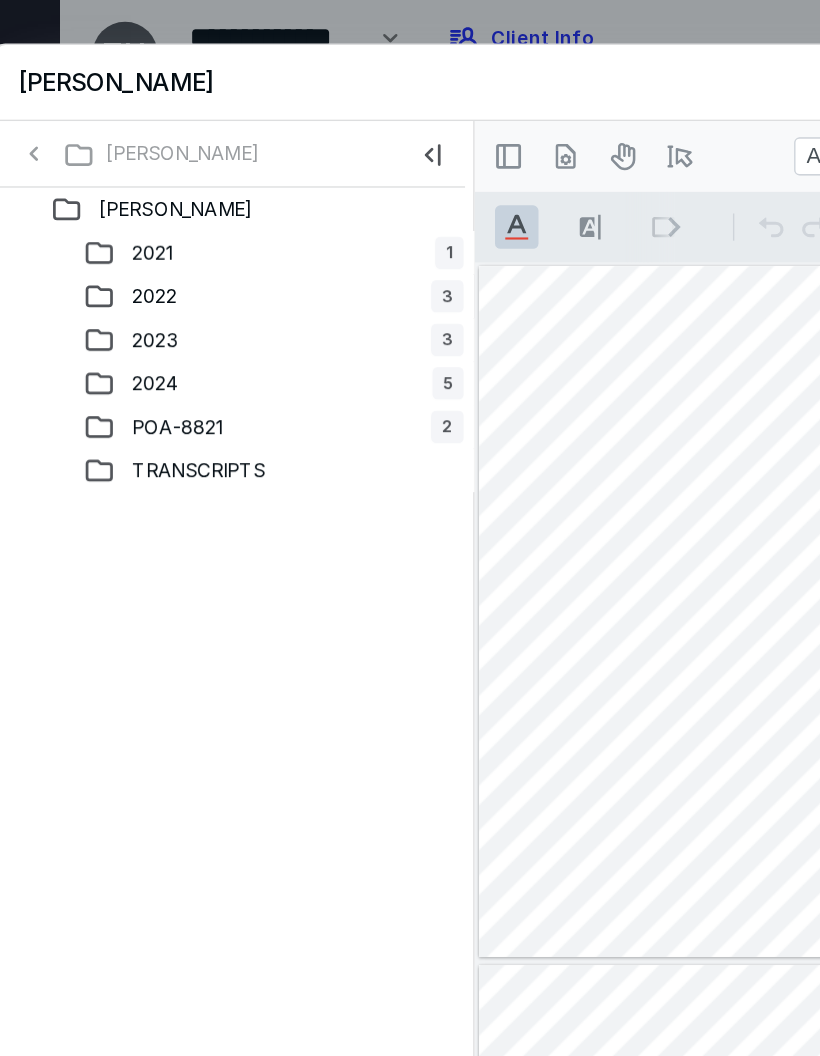 click on "2021" at bounding box center (148, 186) 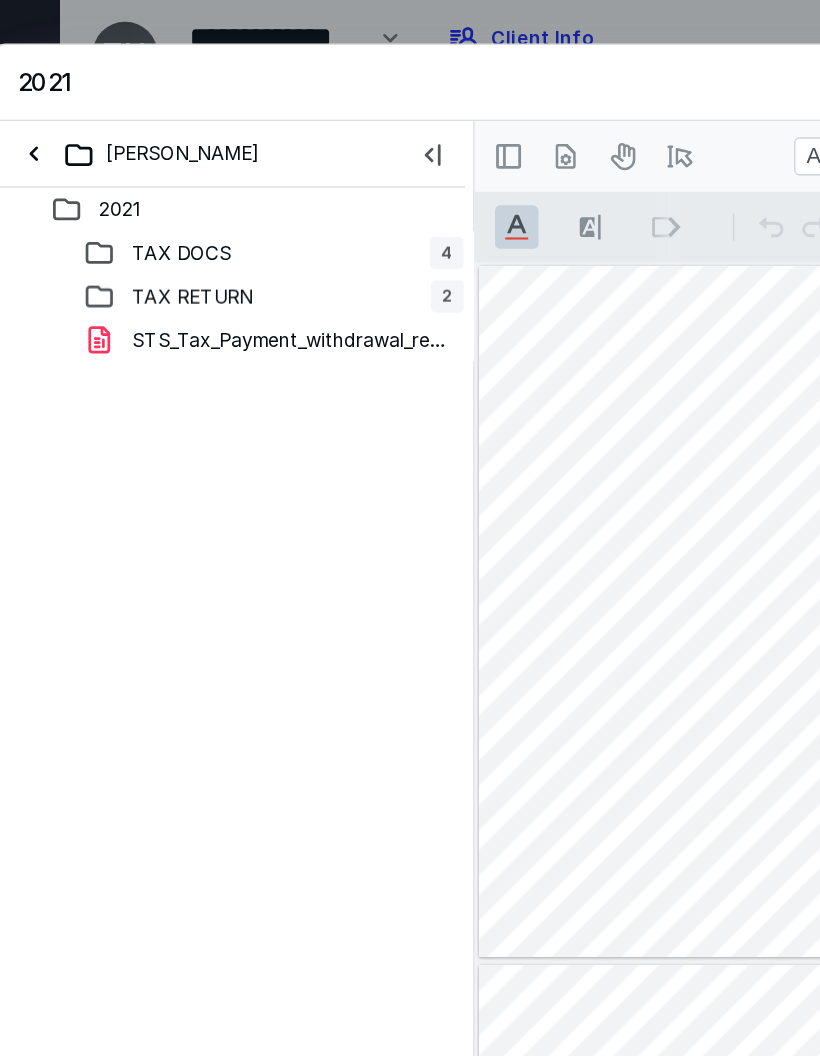click on "TAX RETURN" at bounding box center [177, 218] 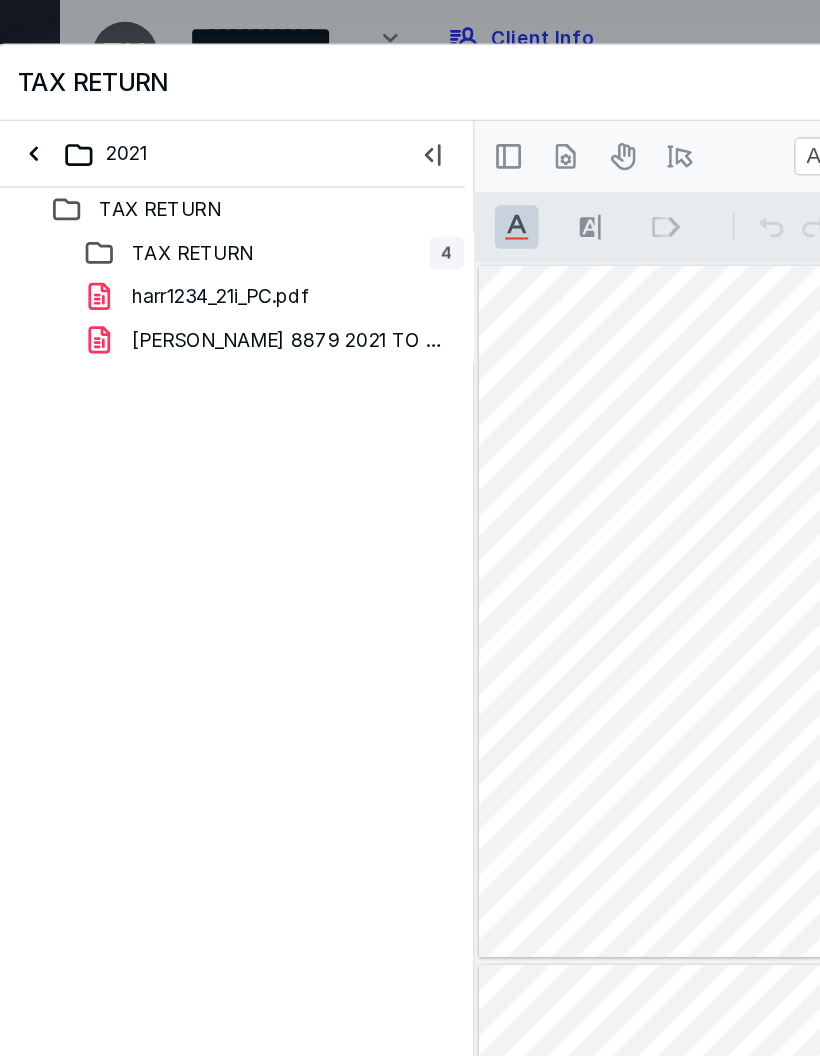 click on "TAX RETURN" at bounding box center [177, 186] 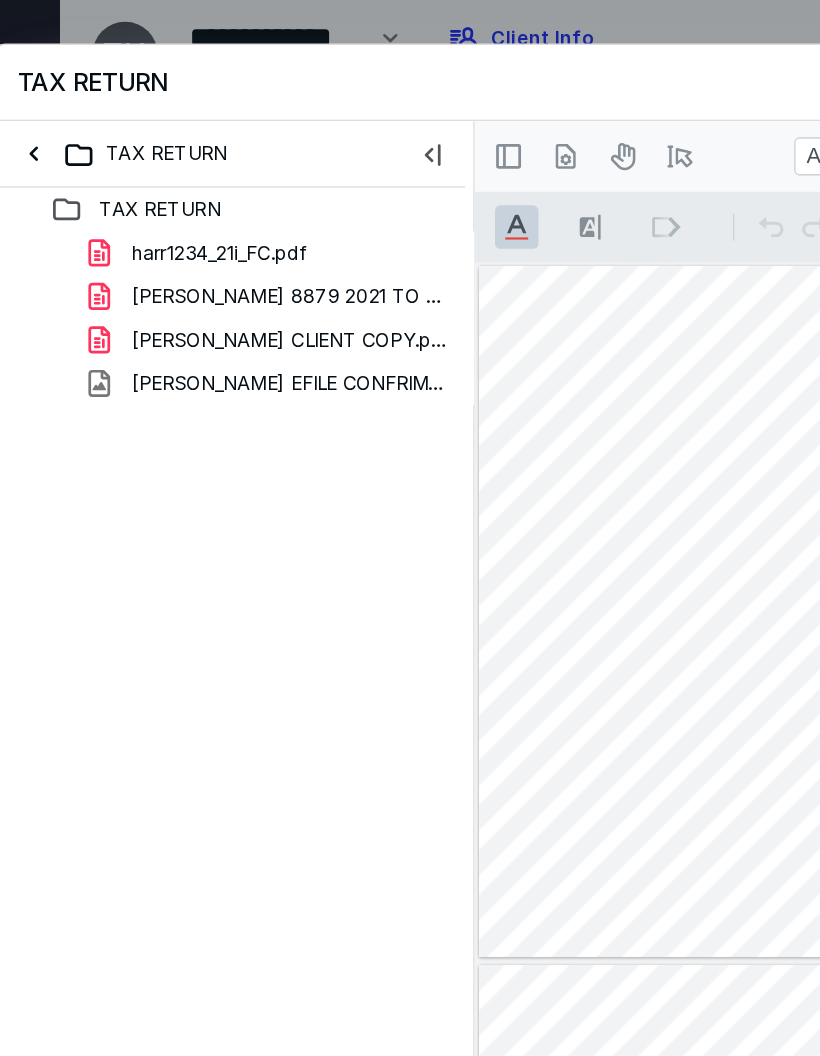 click on "[PERSON_NAME] CLIENT COPY.pdf" at bounding box center (209, 250) 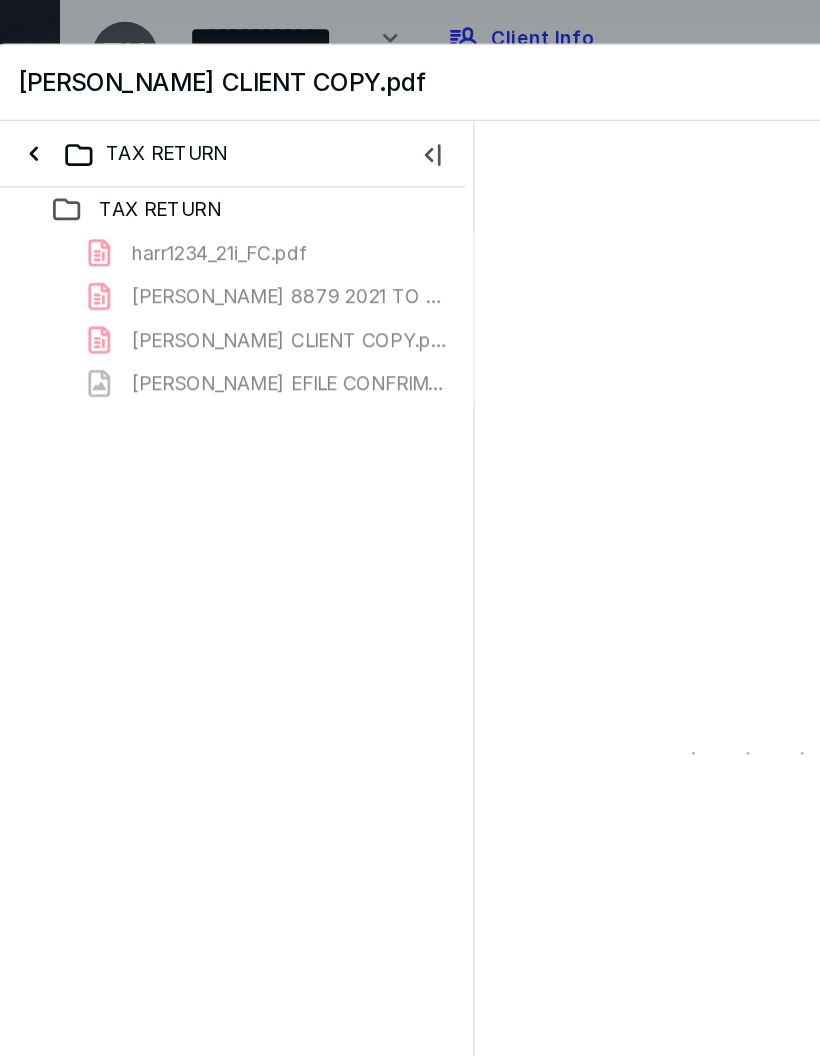 click on "harr1234_21i_FC.pdf [PERSON_NAME] 8879 2021 TO SIGN.pdf [PERSON_NAME] CLIENT COPY.pdf [PERSON_NAME] EFILE CONFRIMATION 2021.png" at bounding box center [209, 234] 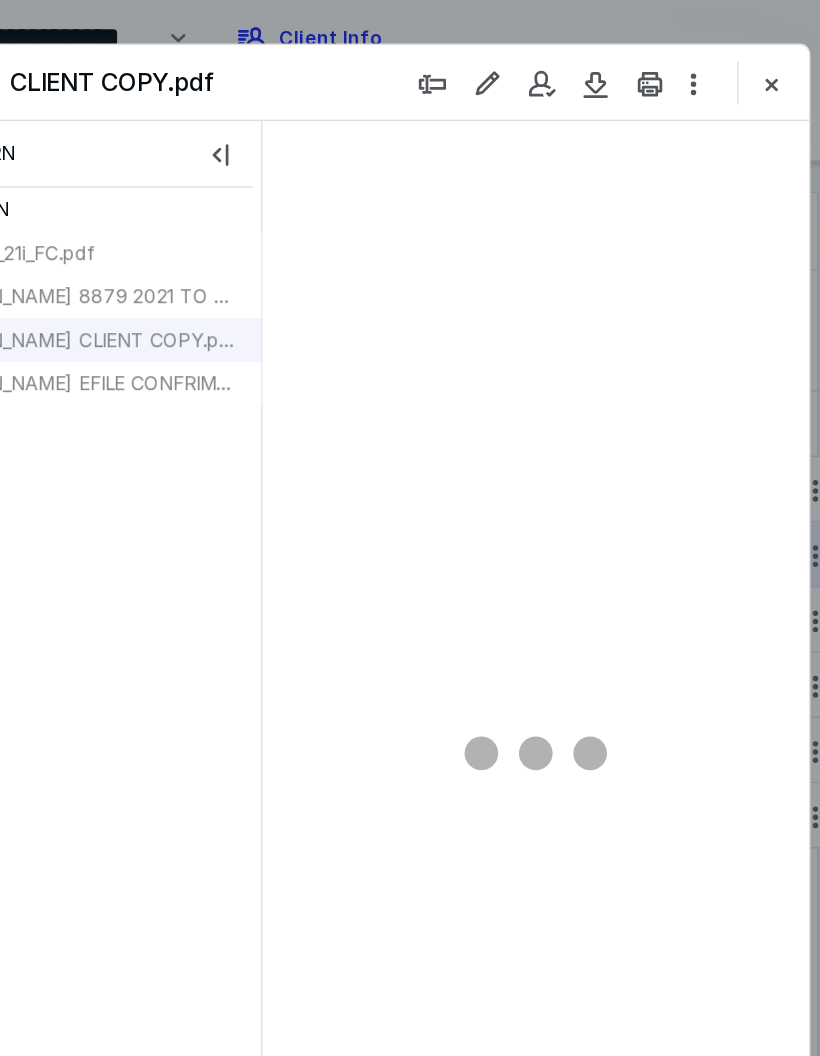 scroll, scrollTop: 0, scrollLeft: 22, axis: horizontal 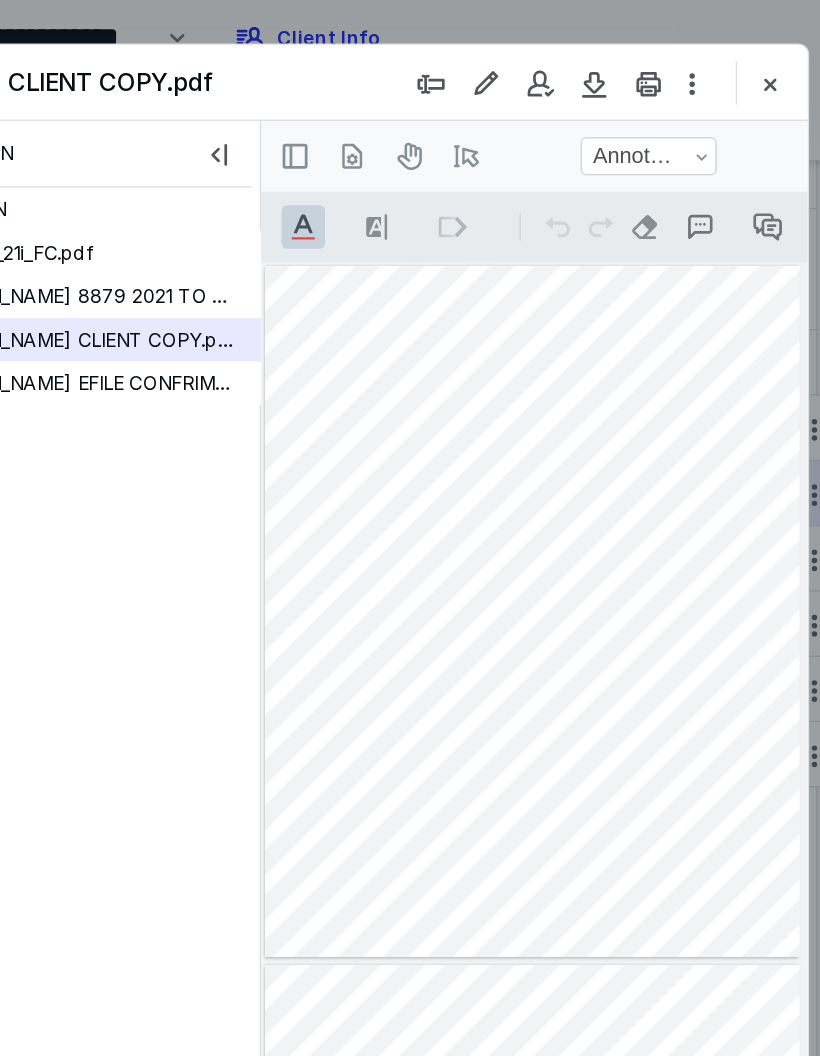 click on ".cls-1{fill:#abb0c4;} icon - header - sidebar - line" at bounding box center (286, 146) 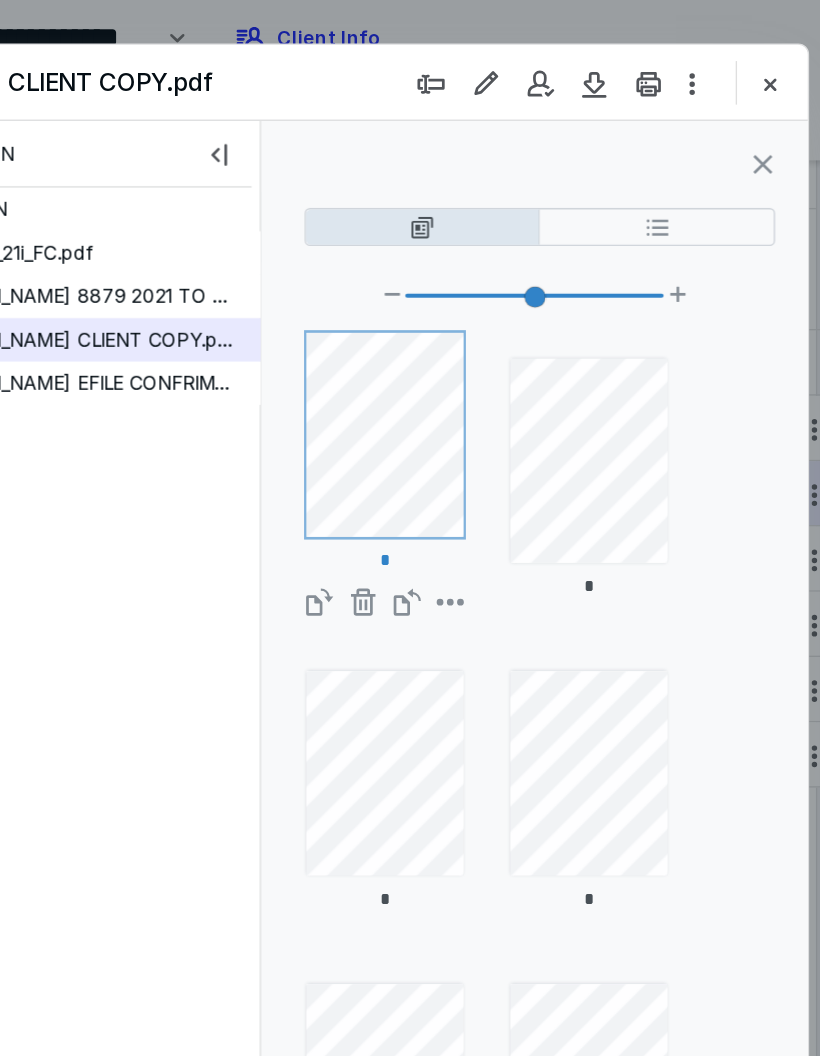 scroll, scrollTop: 0, scrollLeft: 5, axis: horizontal 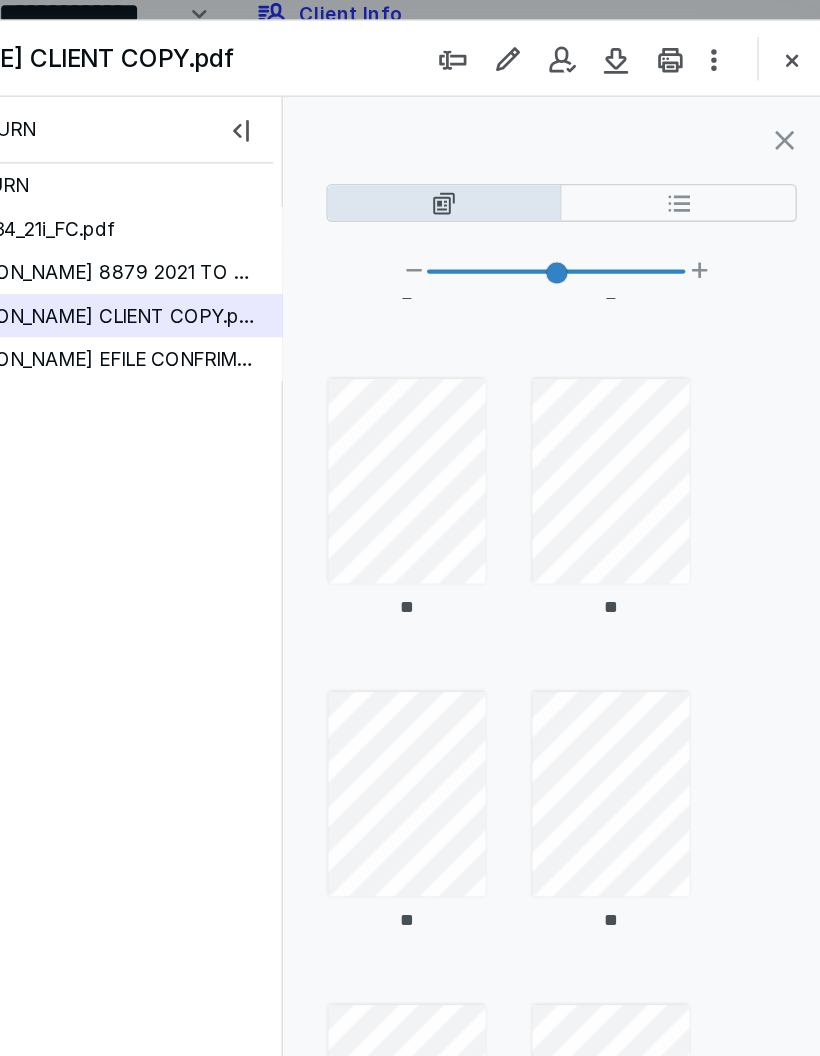type on "**" 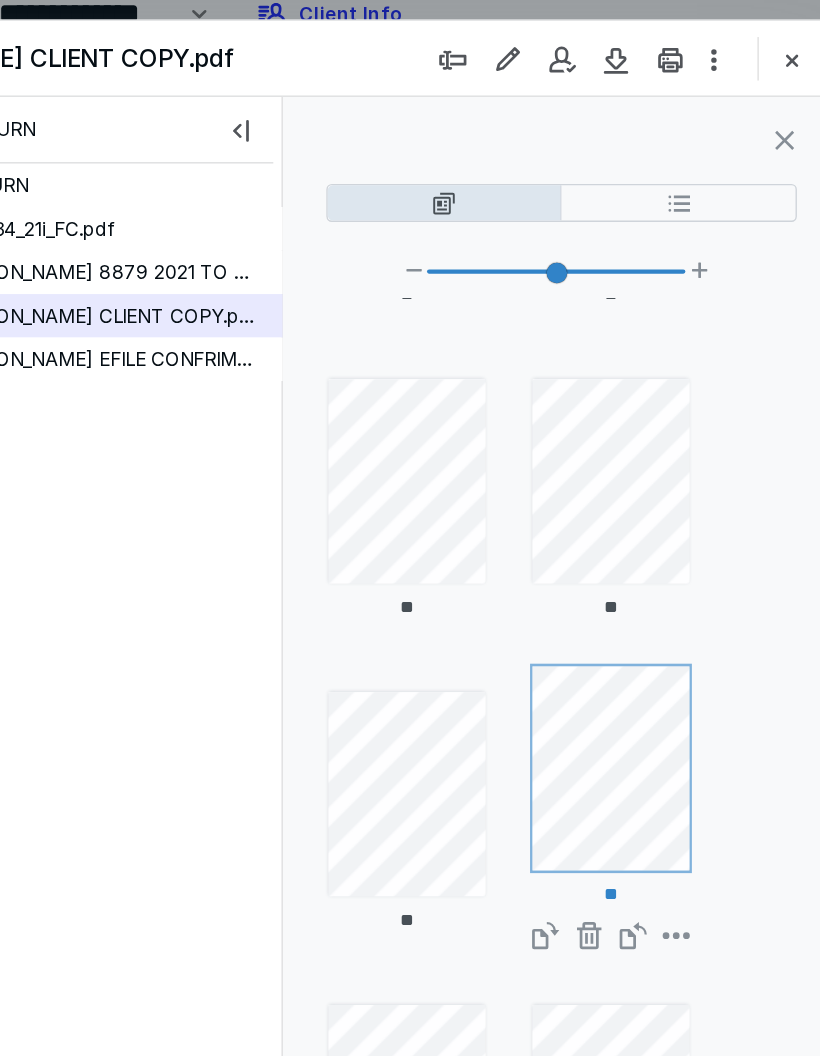 click at bounding box center [651, 128] 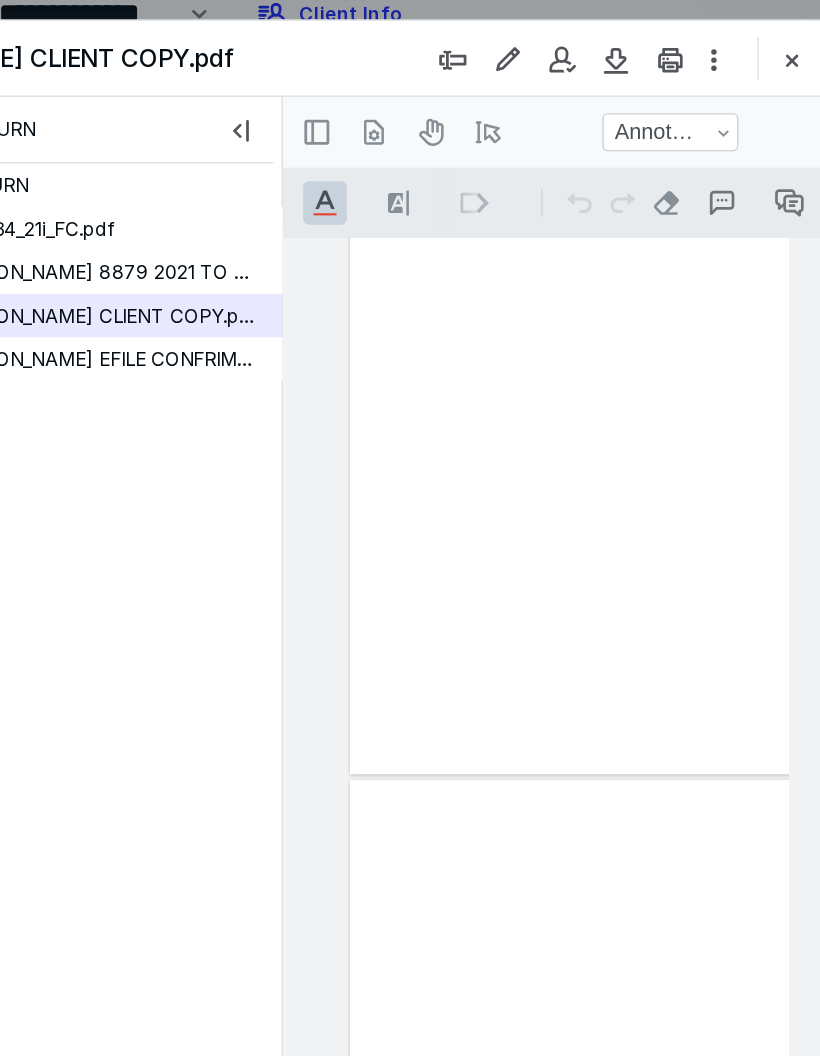 scroll, scrollTop: 16009, scrollLeft: 20, axis: both 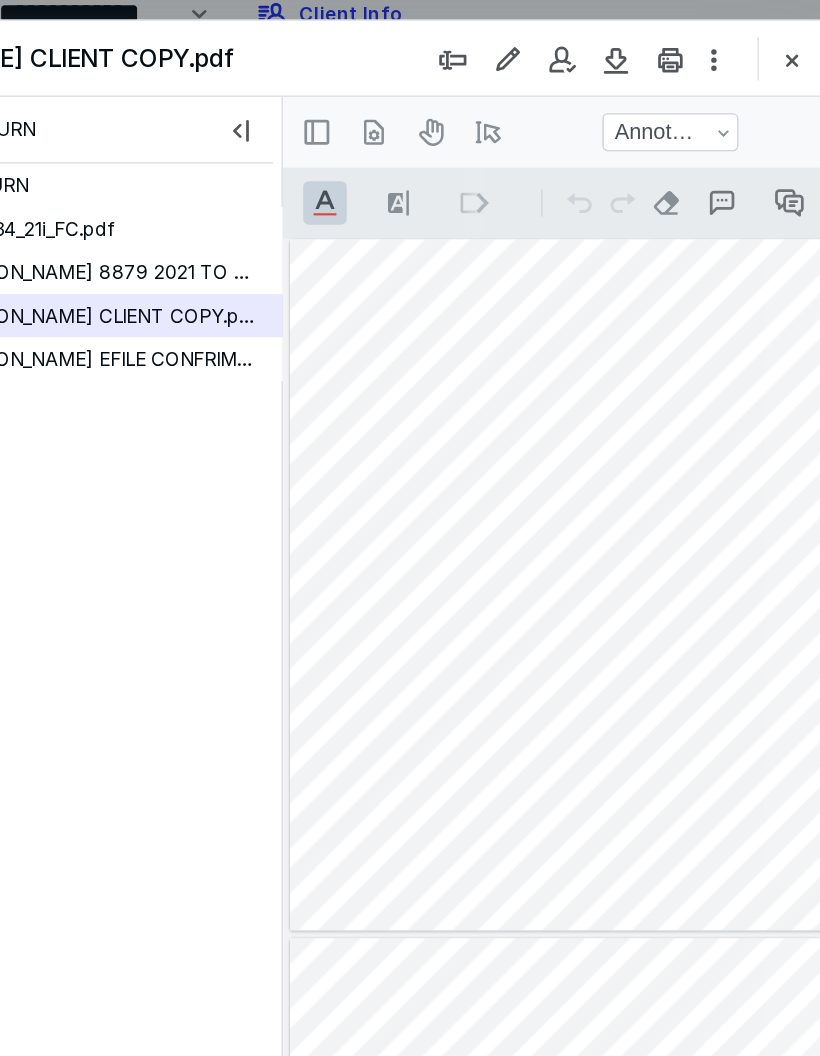 click at bounding box center [759, 61] 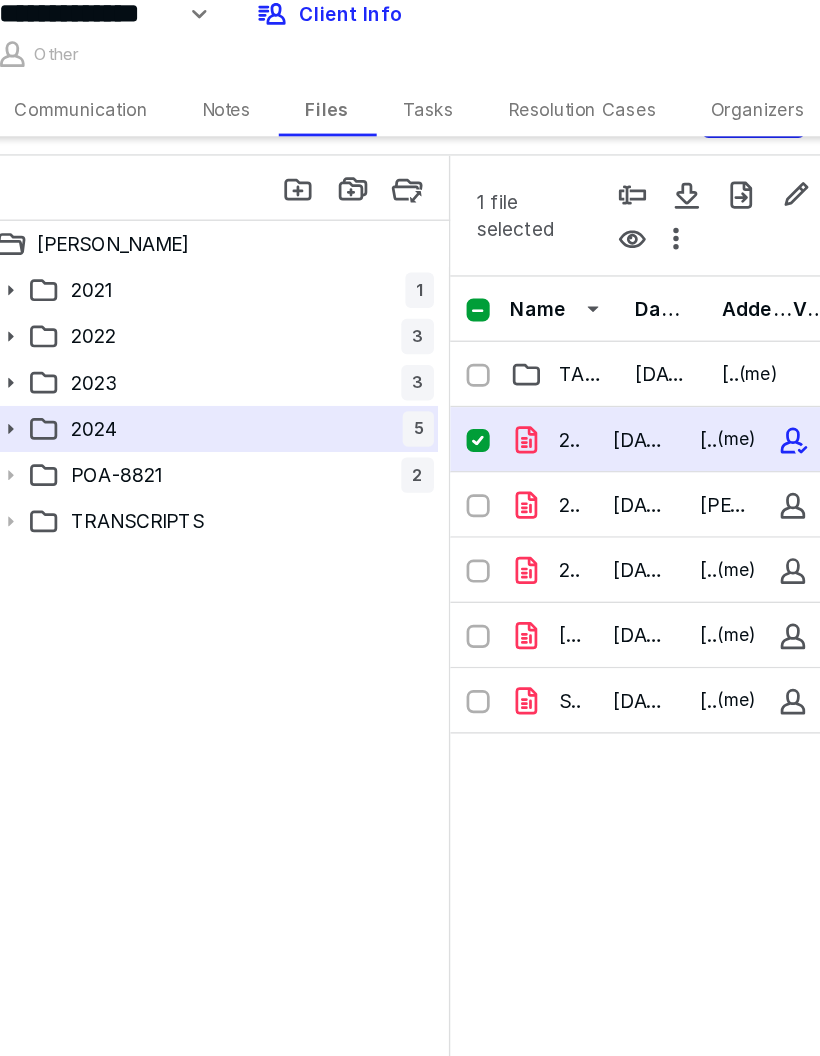 click on "2021" at bounding box center [244, 231] 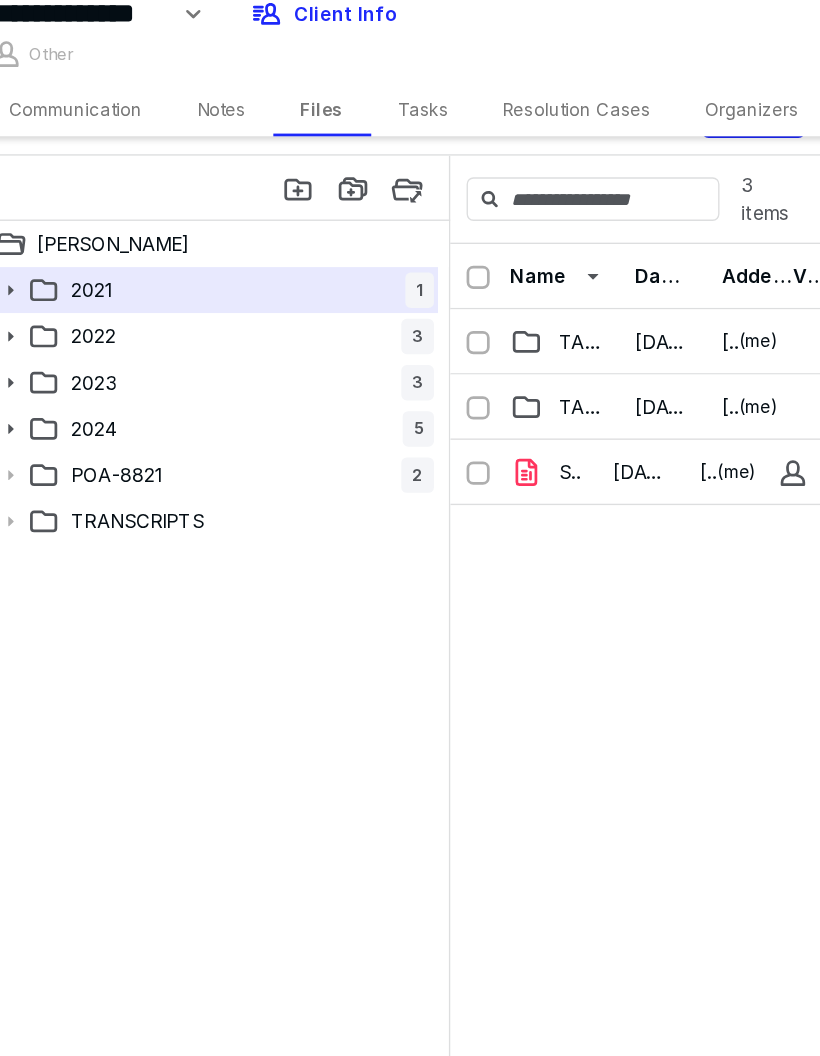 click on "TAX RETURN" at bounding box center [608, 317] 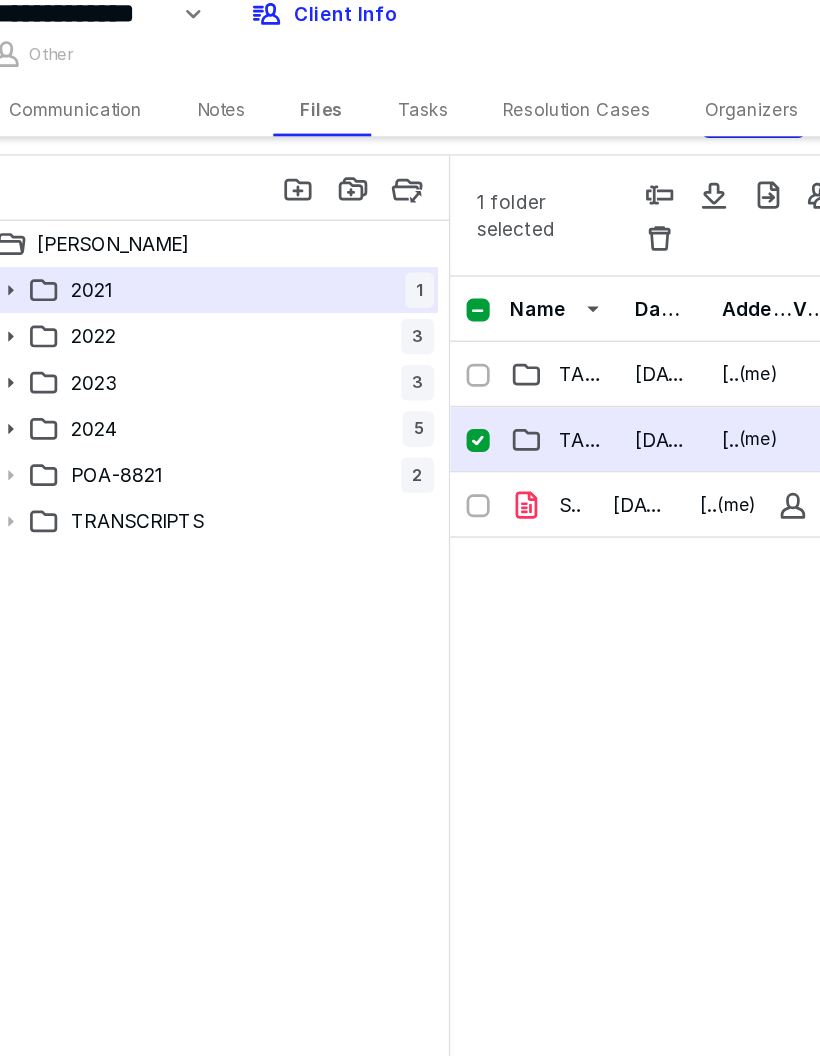 click on "TAX DOCS" at bounding box center (596, 293) 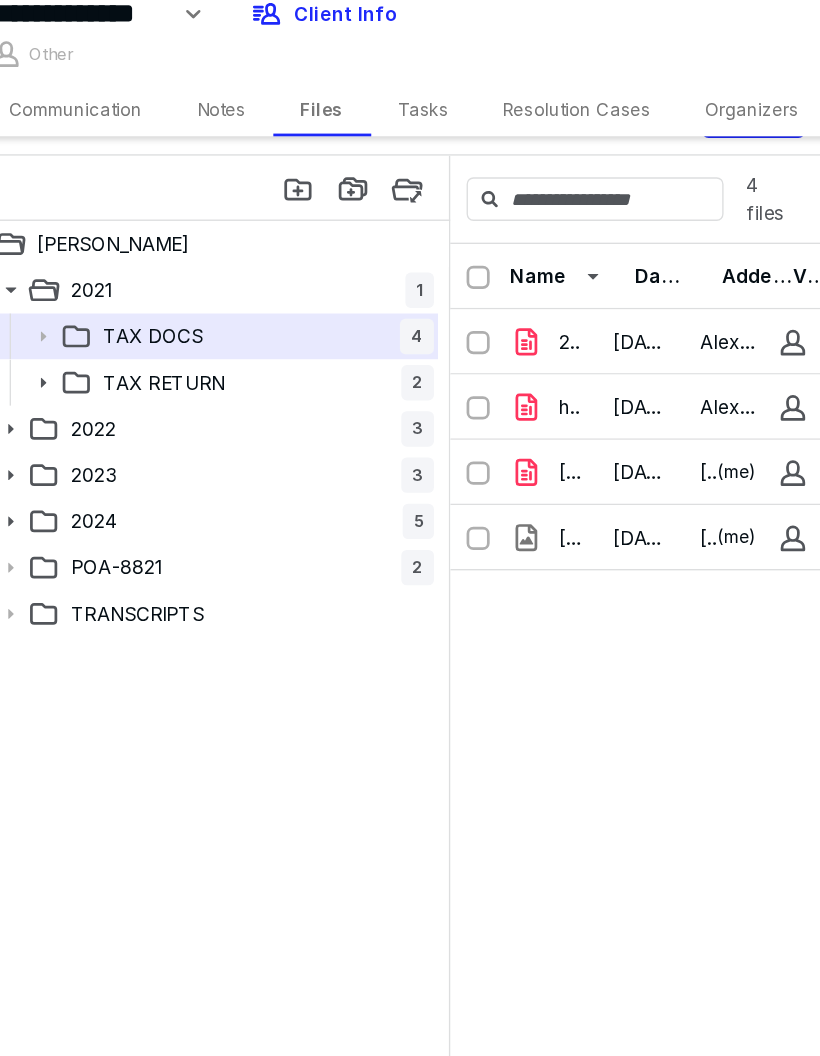 click on "TAX RETURN" at bounding box center (301, 299) 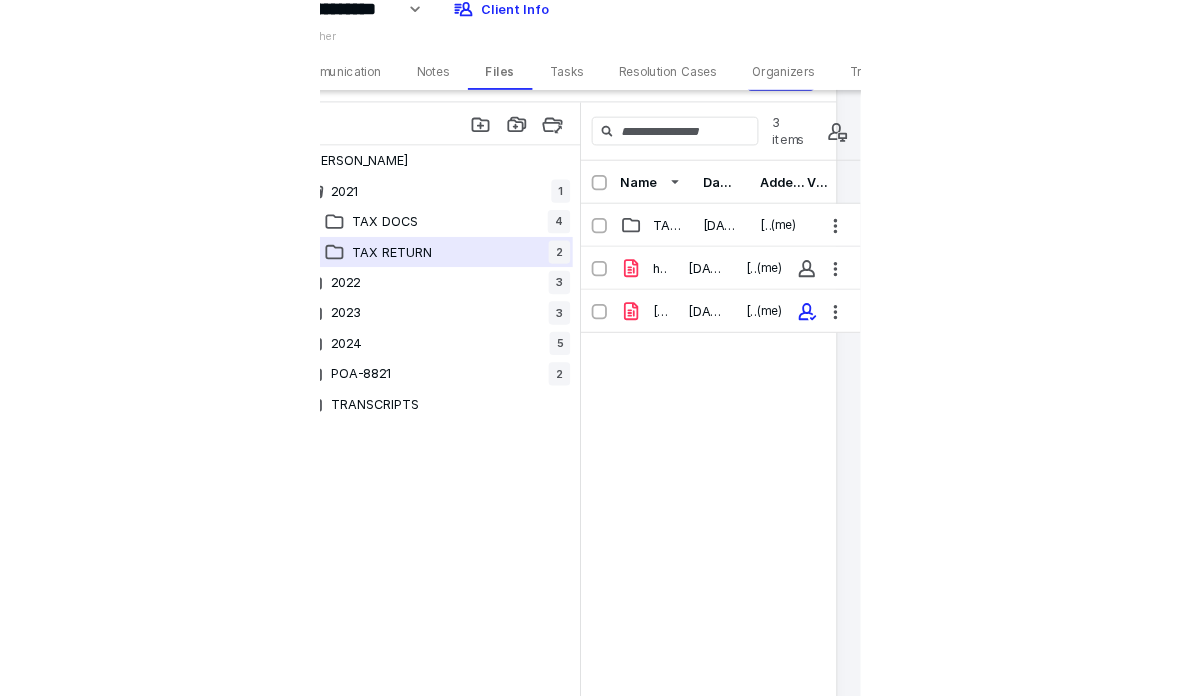 scroll, scrollTop: 67, scrollLeft: 0, axis: vertical 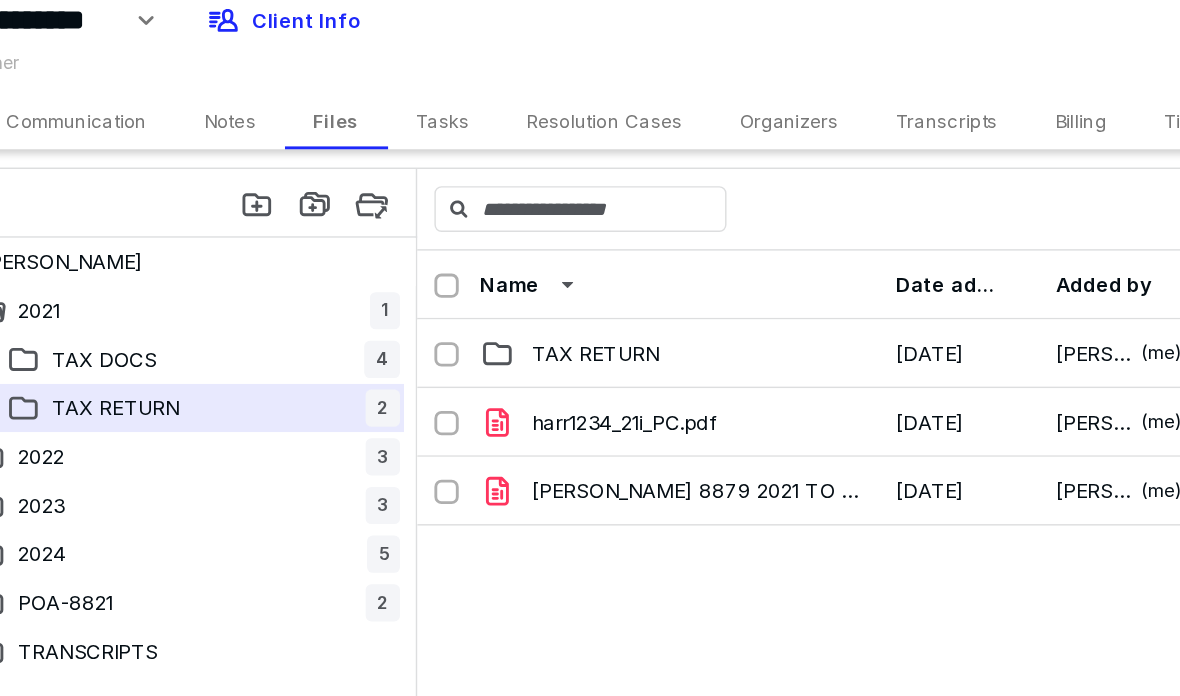 click on "TAX RETURN" at bounding box center (636, 261) 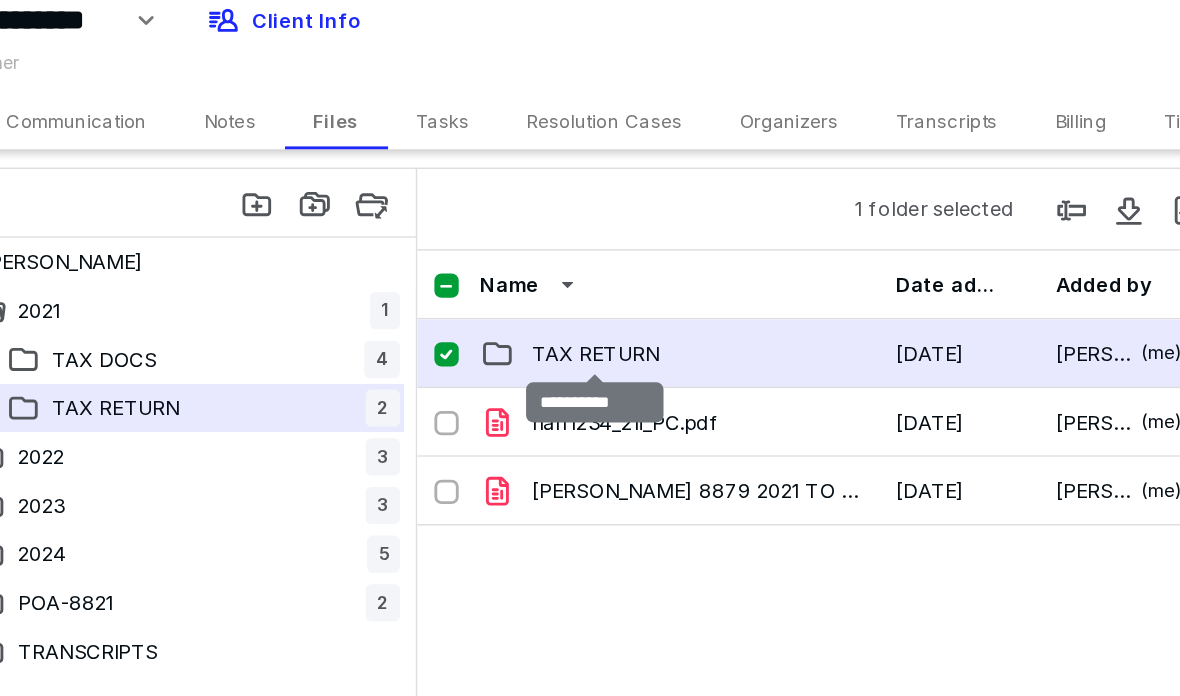 click on "TAX RETURN" at bounding box center (636, 261) 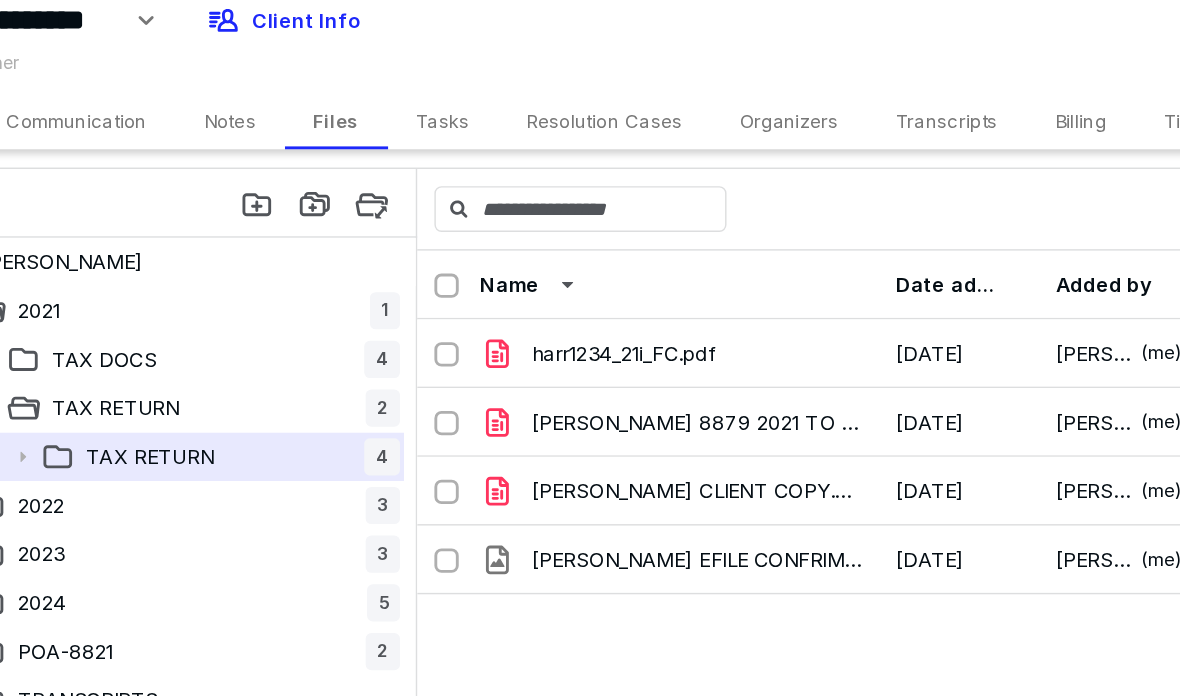 click on "[PERSON_NAME] CLIENT COPY.pdf" at bounding box center (707, 357) 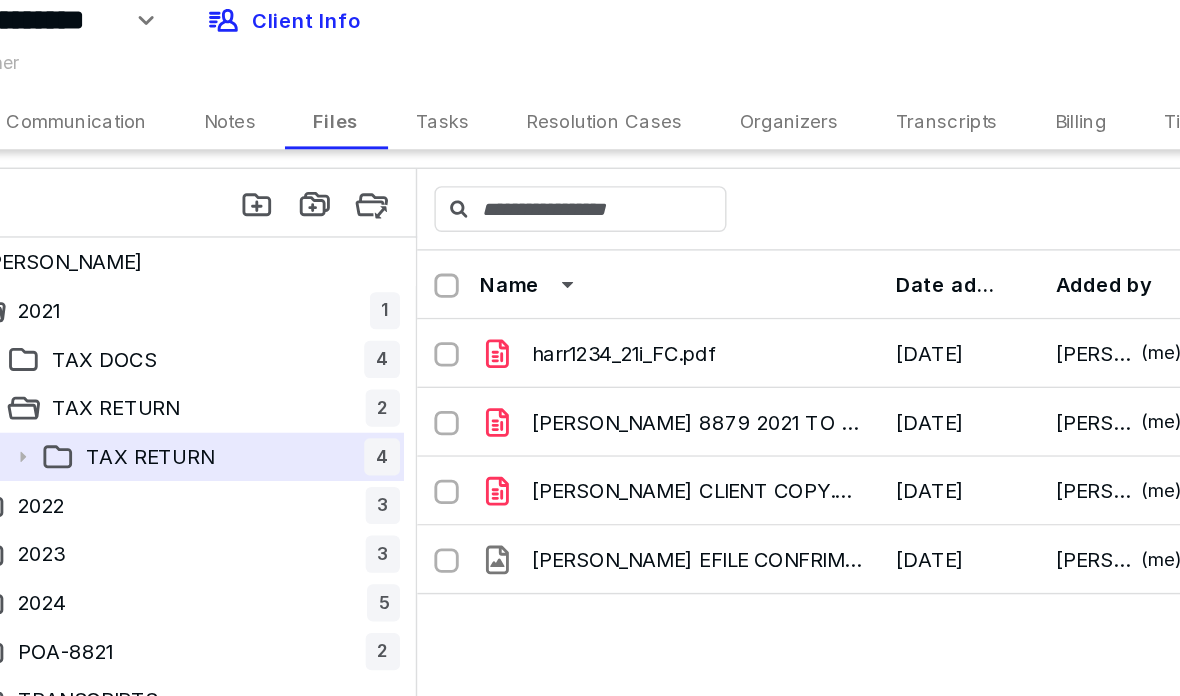 checkbox on "true" 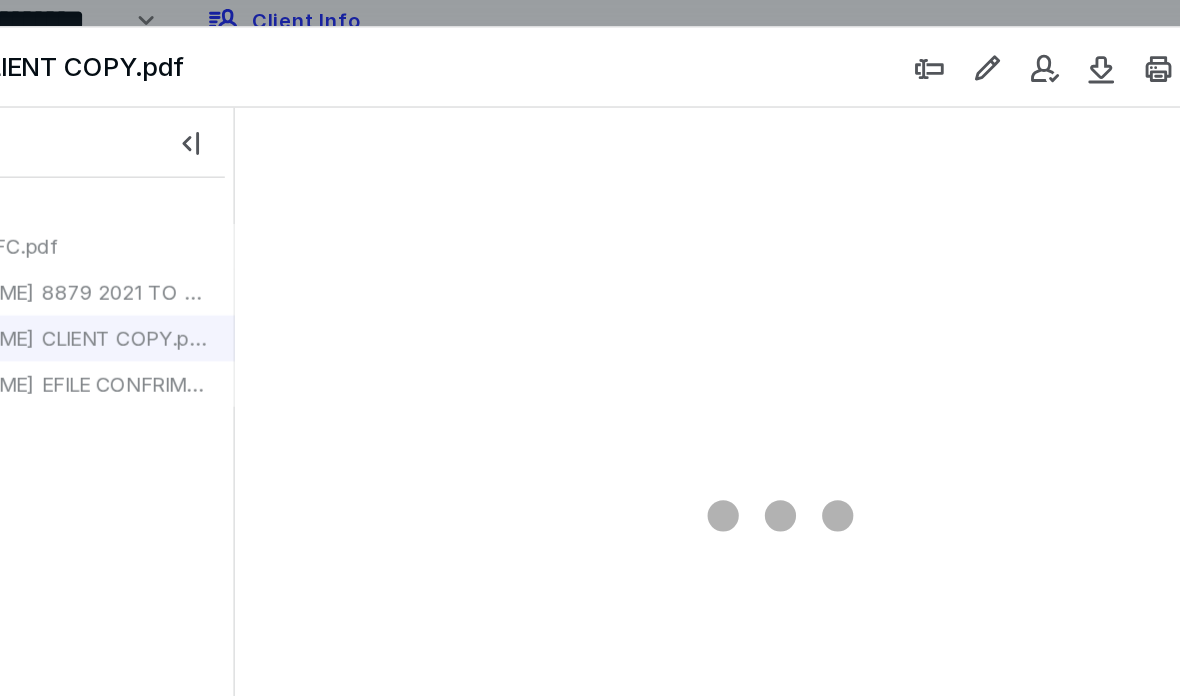scroll, scrollTop: 0, scrollLeft: 0, axis: both 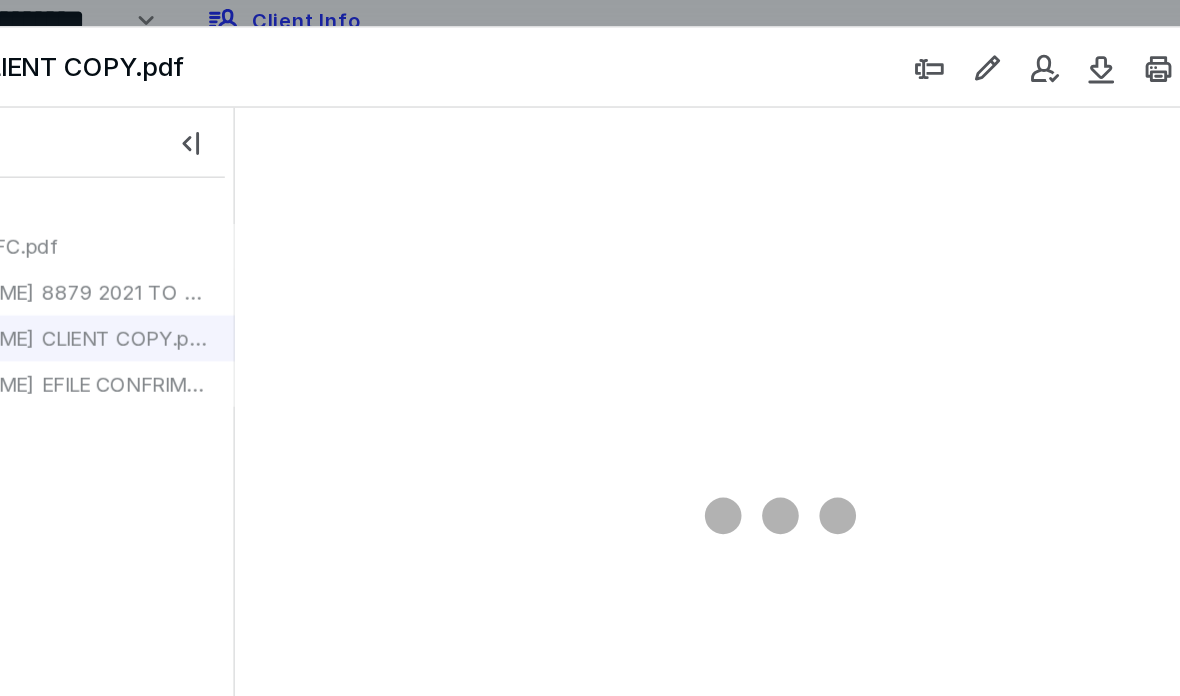 type on "59" 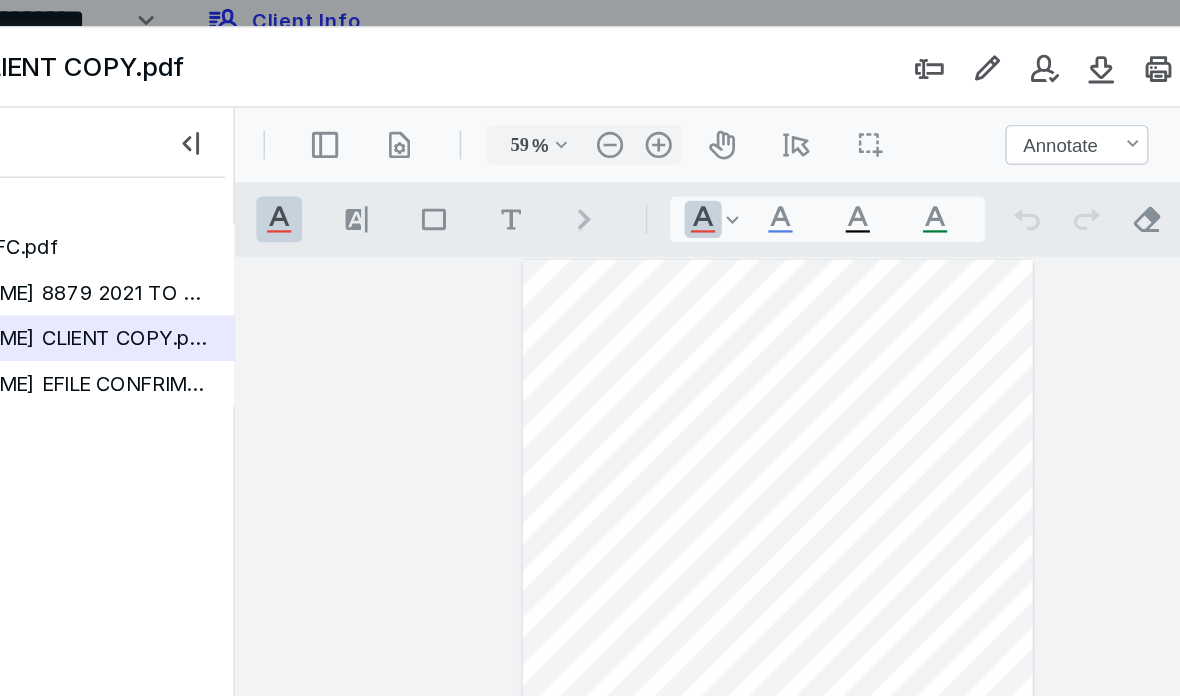 click on ".cls-1{fill:#abb0c4;} icon - header - sidebar - line" at bounding box center [297, 133] 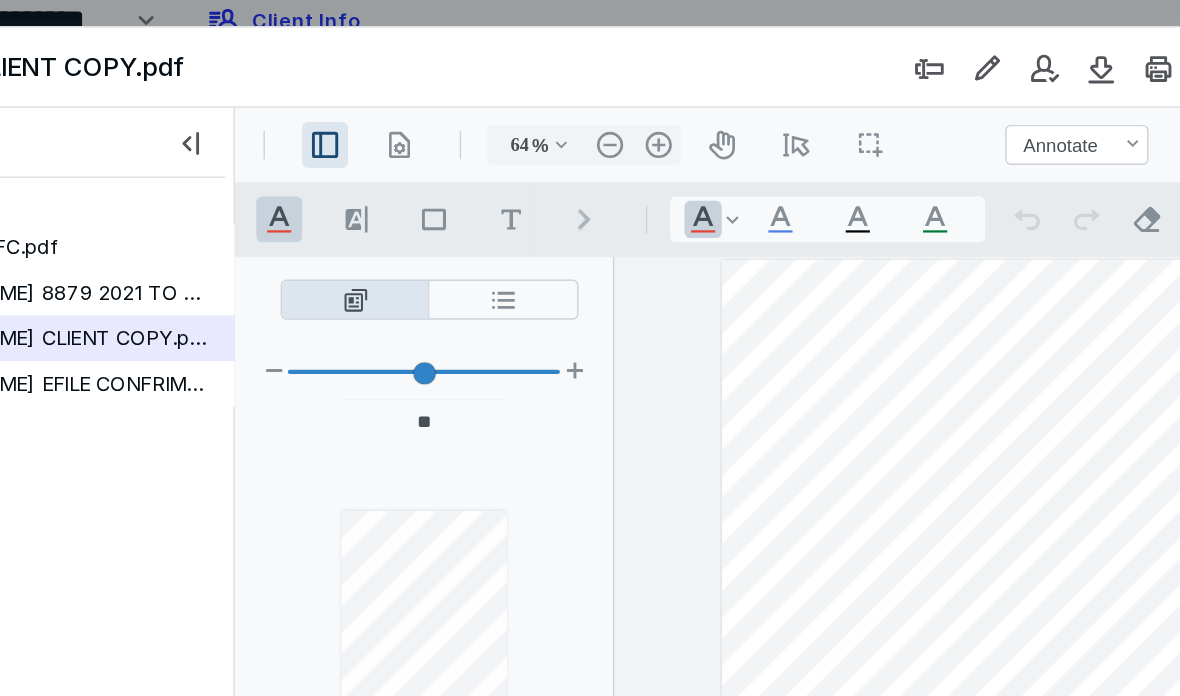 scroll, scrollTop: 0, scrollLeft: 0, axis: both 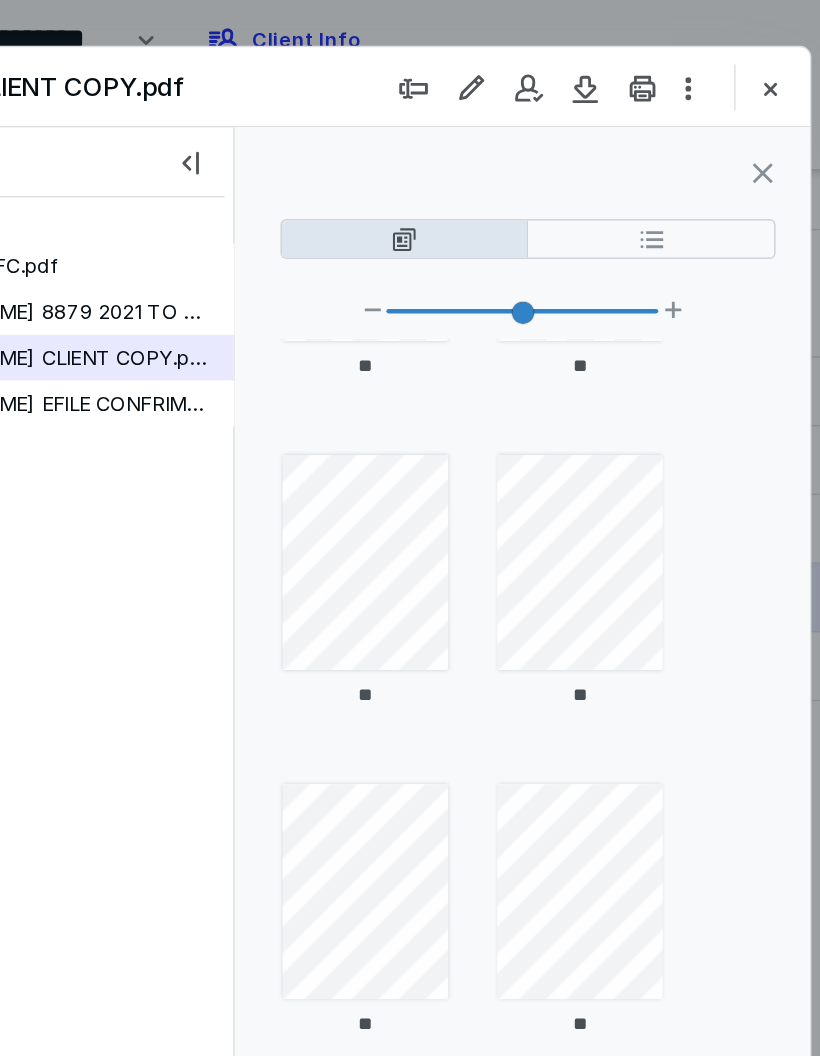 type on "**" 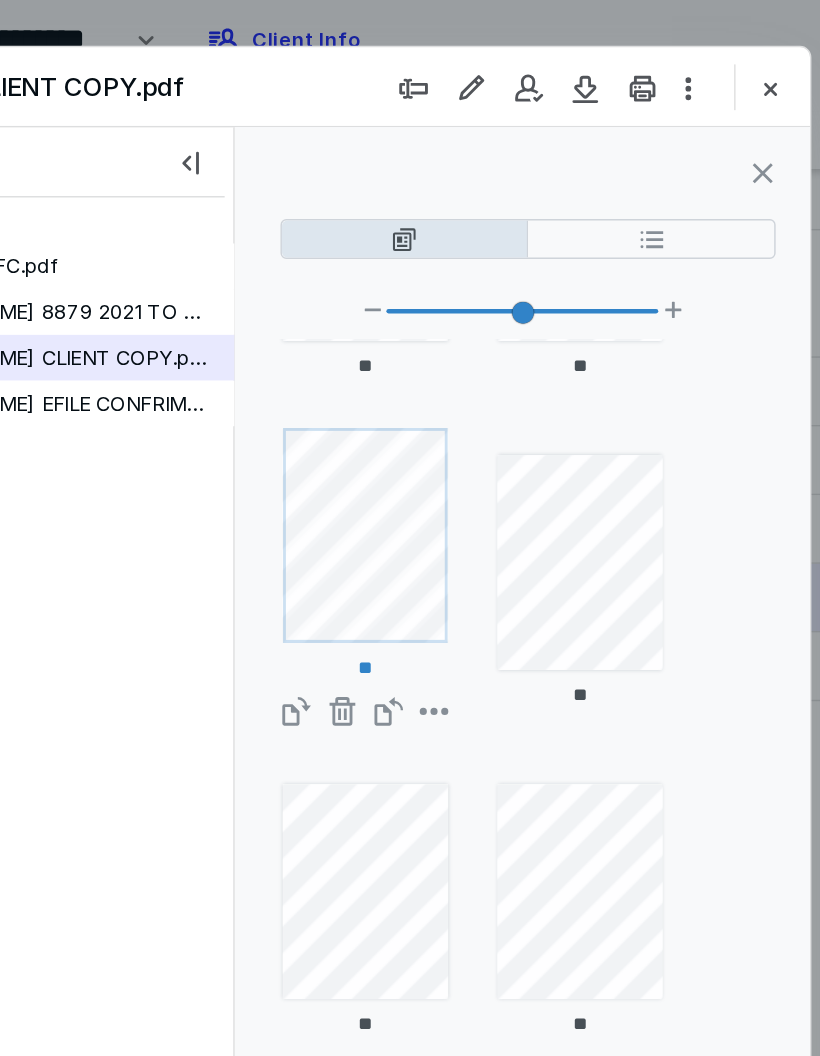 scroll, scrollTop: 5638, scrollLeft: 4, axis: both 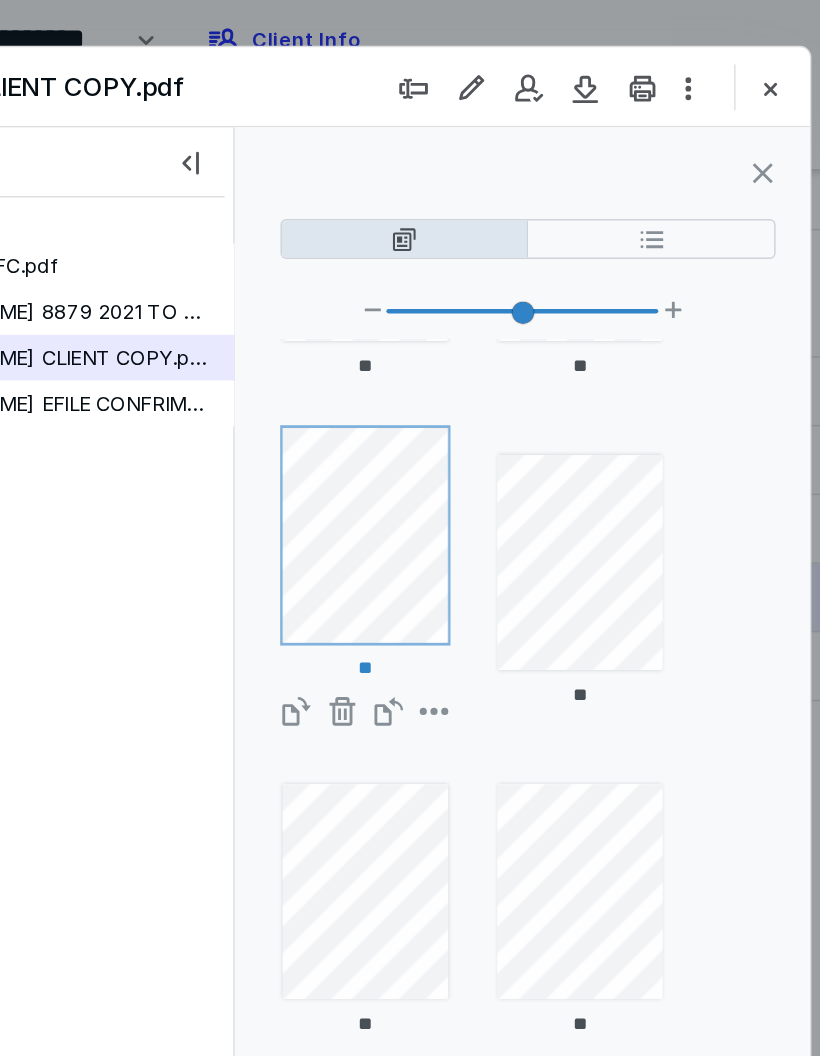 click at bounding box center [603, 159] 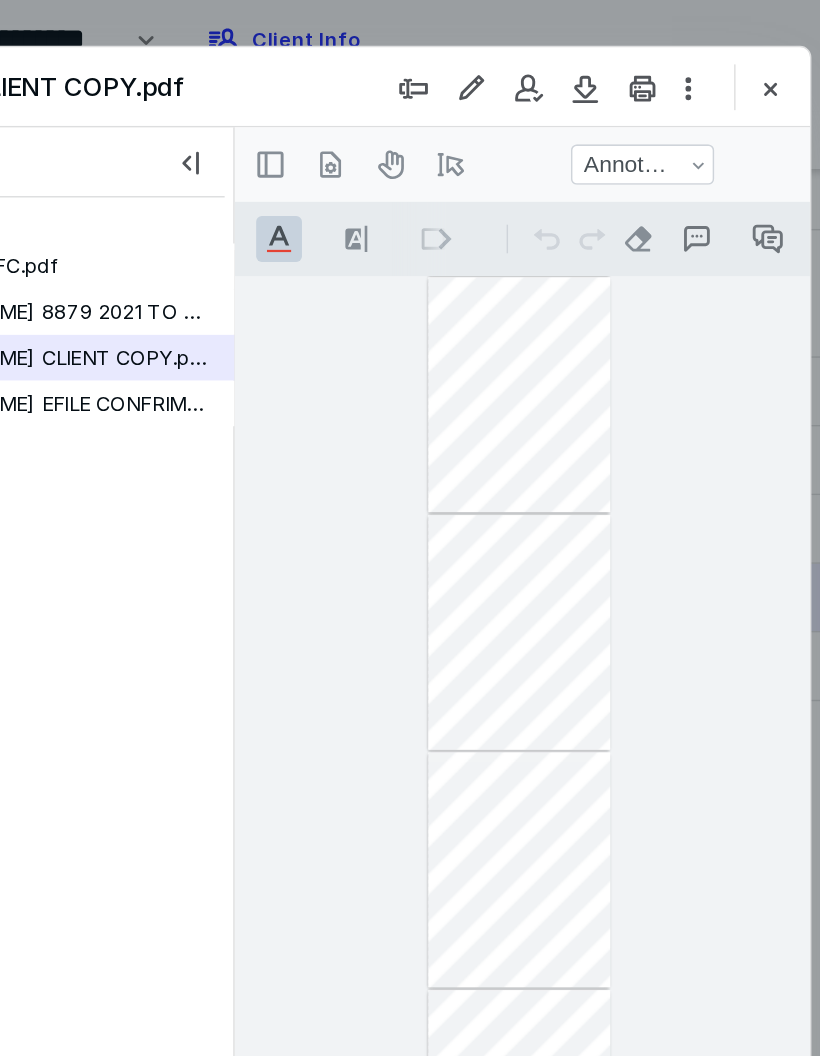 scroll, scrollTop: 18579, scrollLeft: 20, axis: both 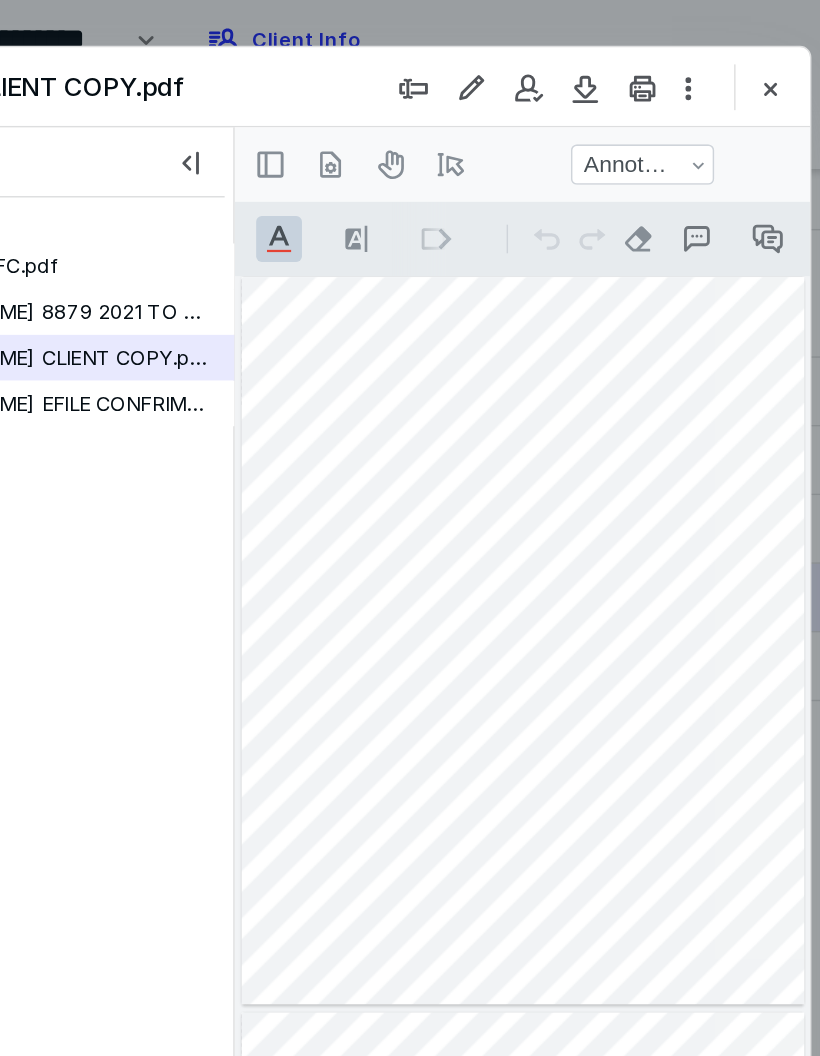 click at bounding box center [759, 61] 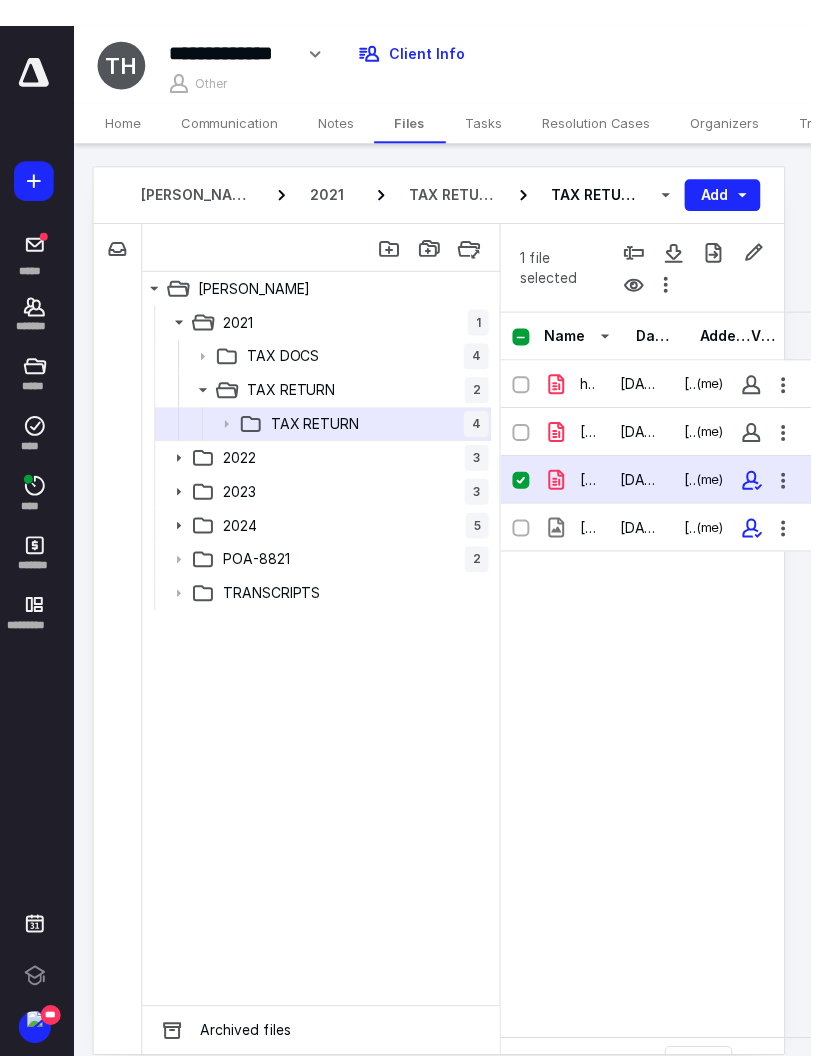 scroll, scrollTop: 0, scrollLeft: 0, axis: both 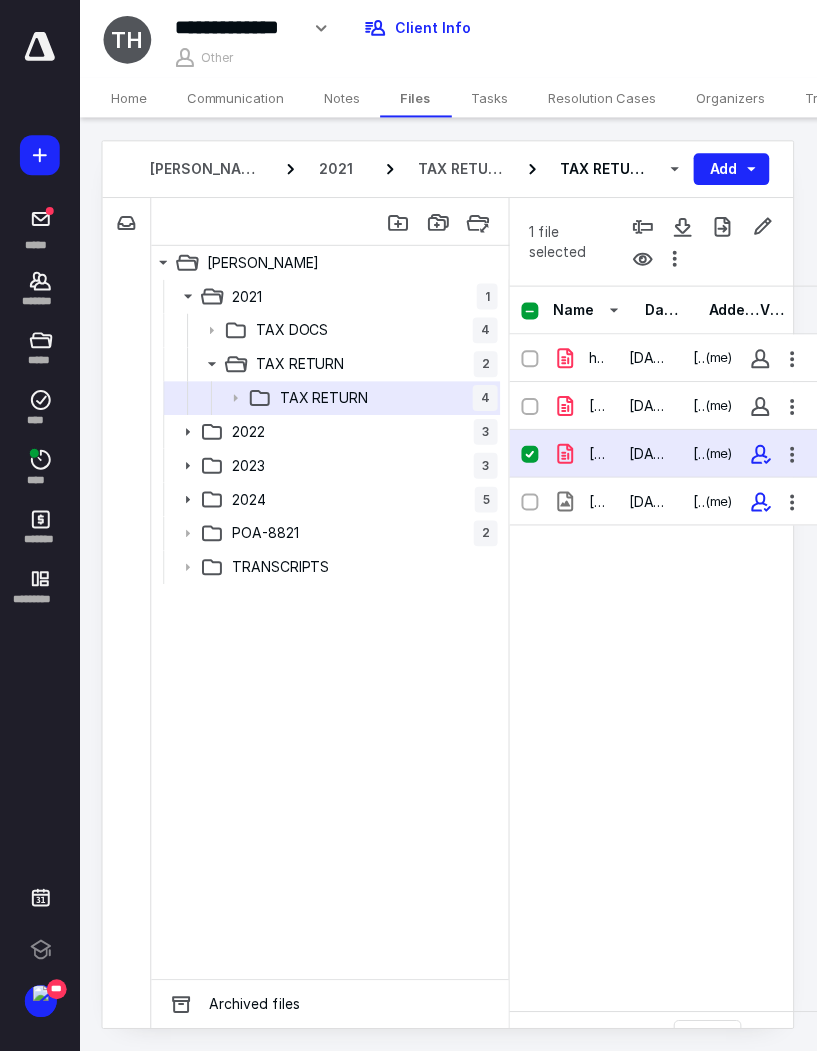 click on "Home" at bounding box center [130, 98] 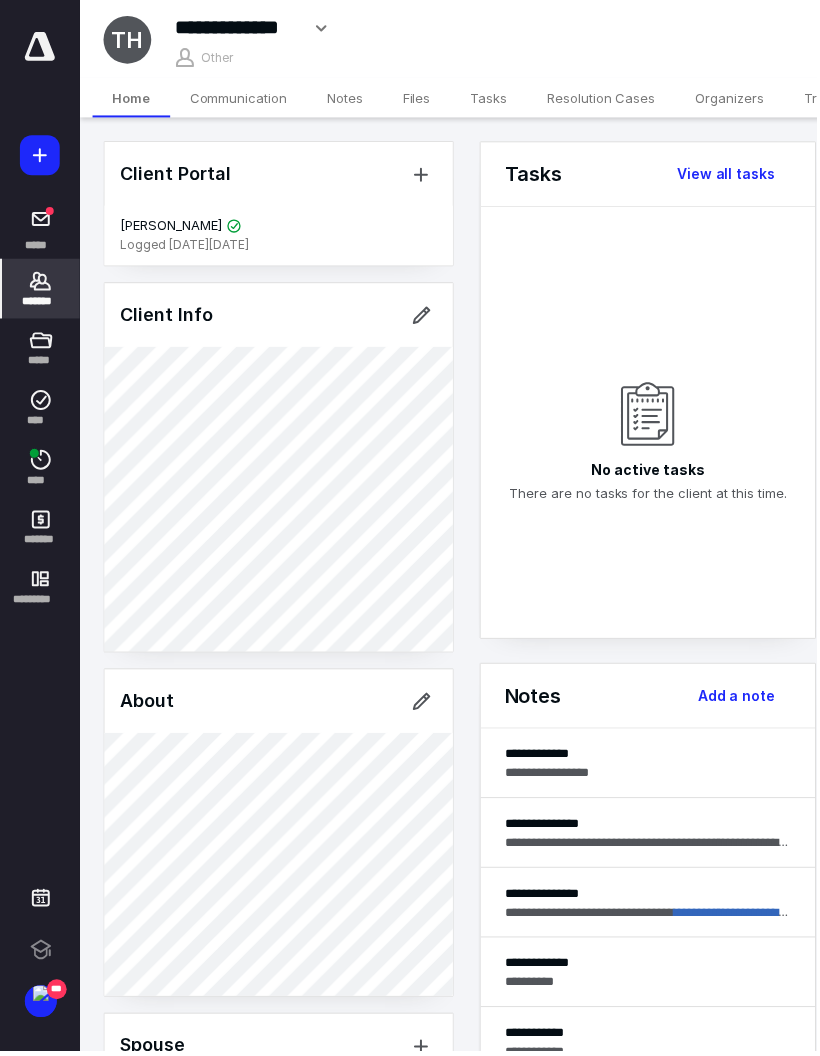 click on "Files" at bounding box center (419, 98) 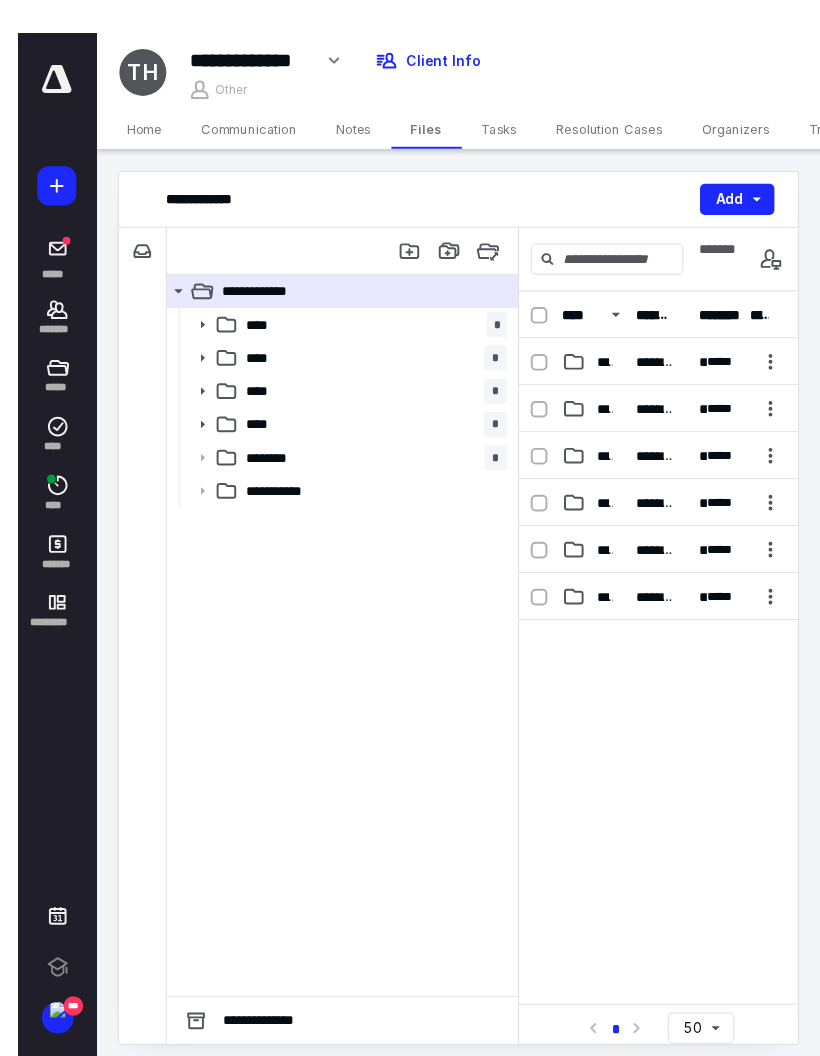 scroll, scrollTop: 21, scrollLeft: 0, axis: vertical 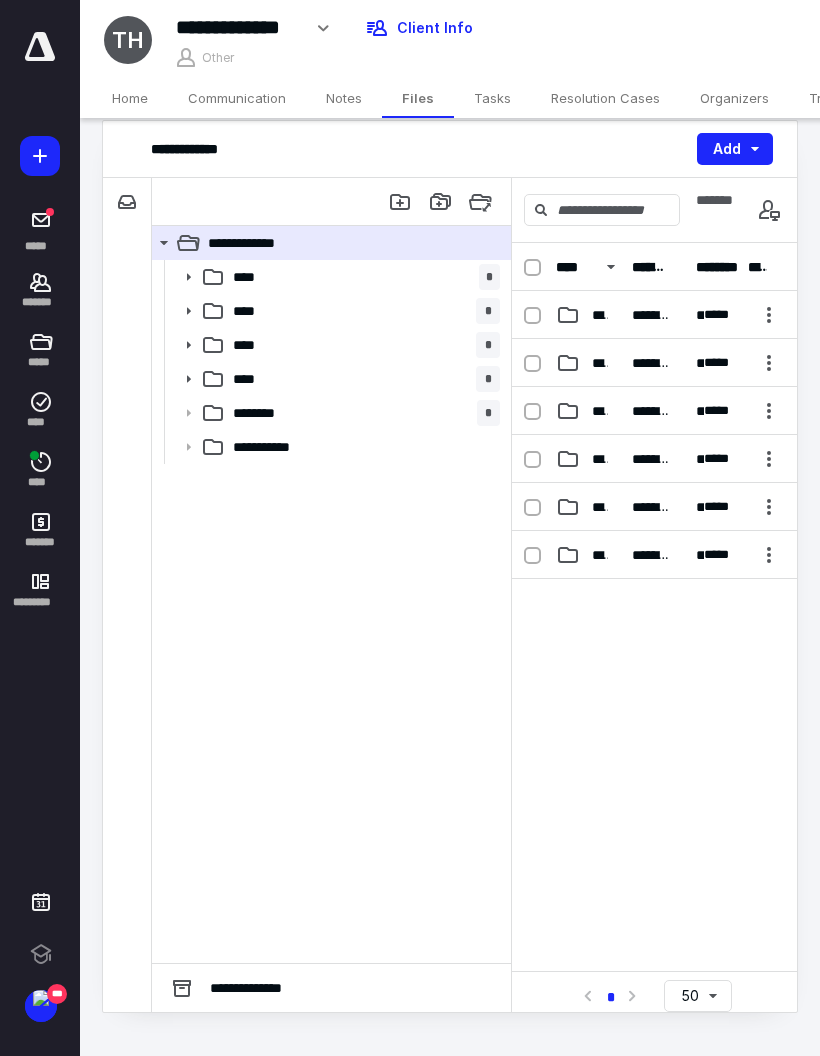click on "**********" at bounding box center (450, 566) 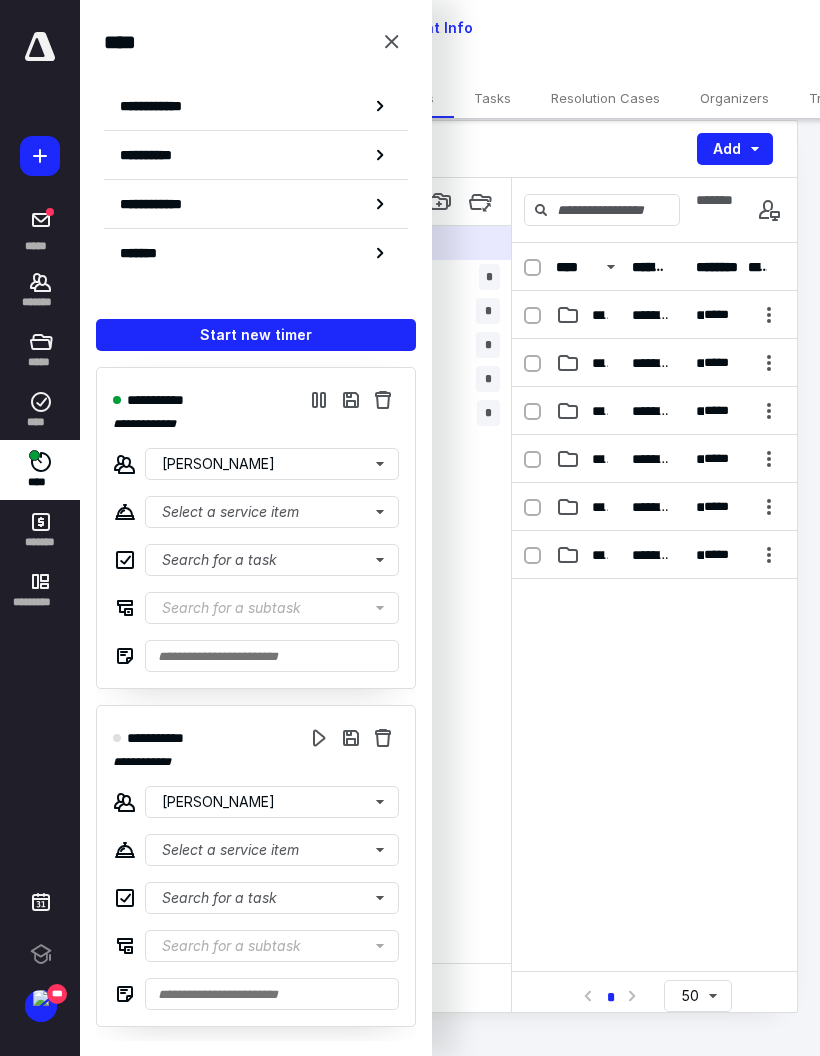 click at bounding box center (351, 400) 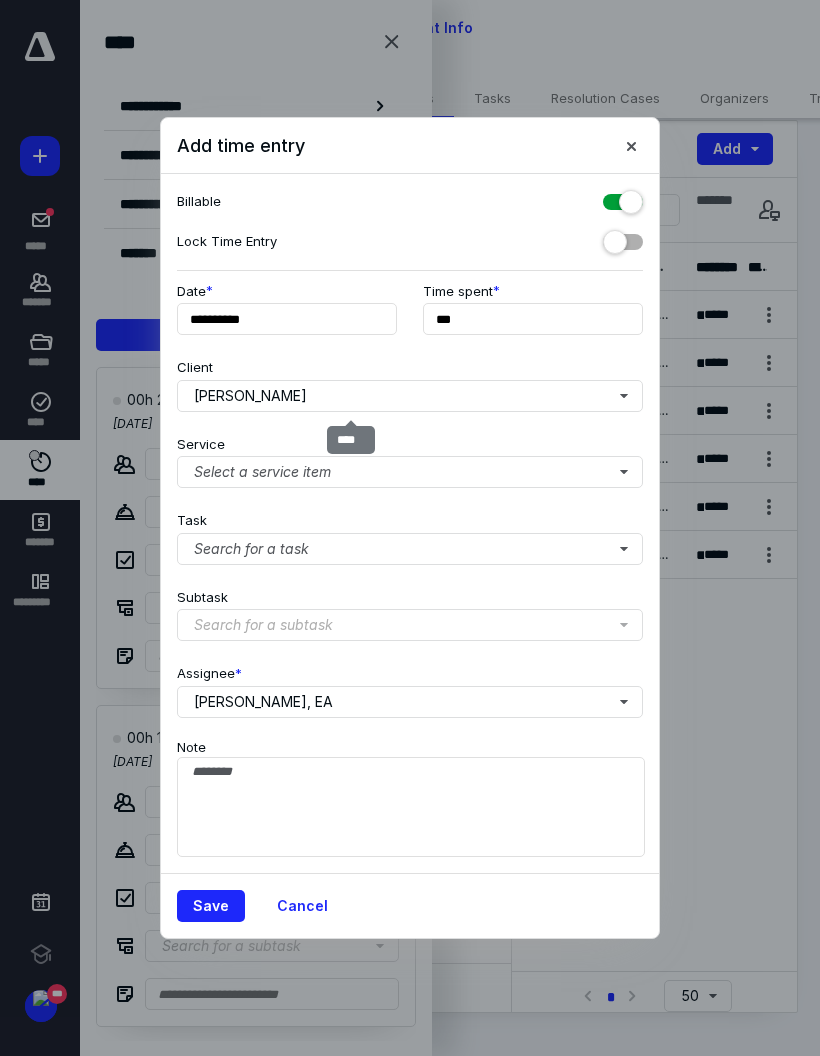 click on "[PERSON_NAME]" at bounding box center (410, 396) 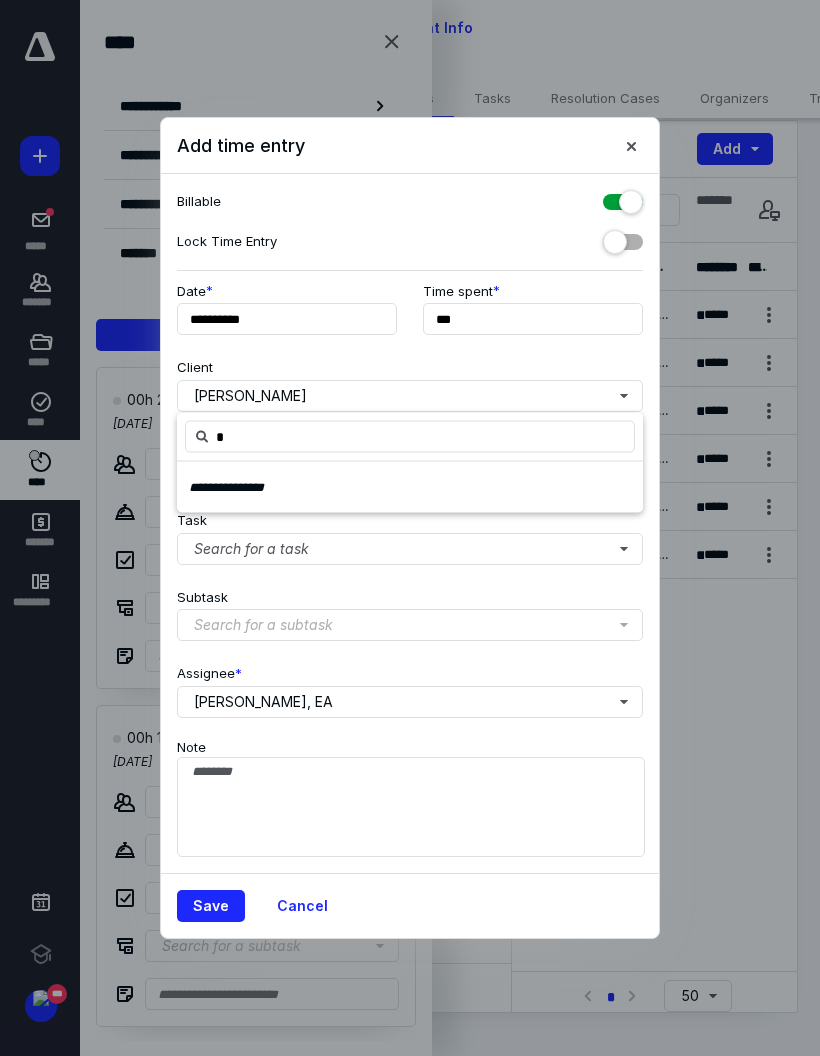 type on "*" 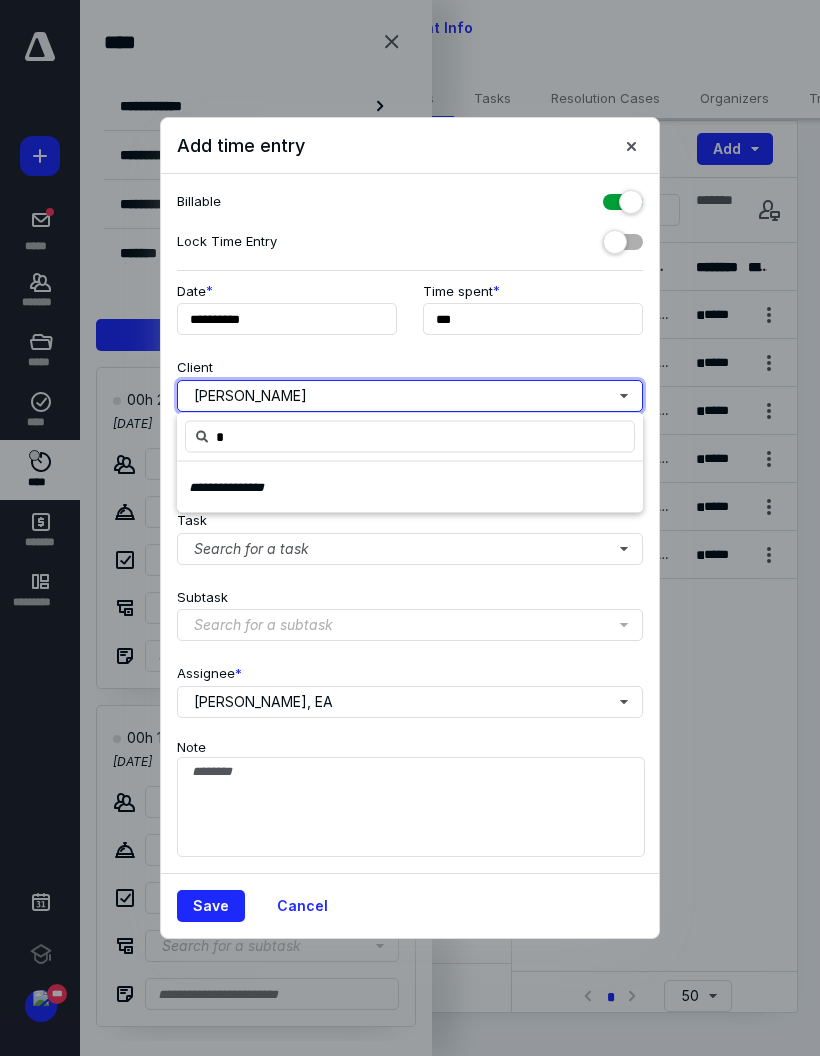 type 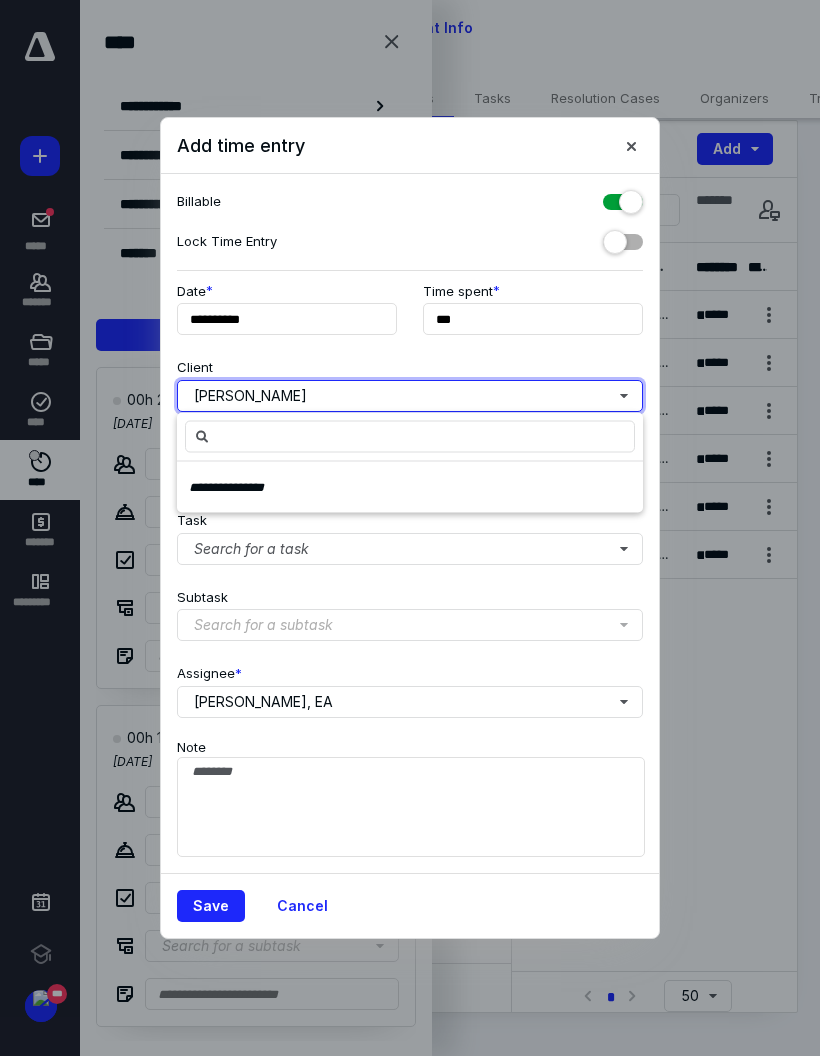 type 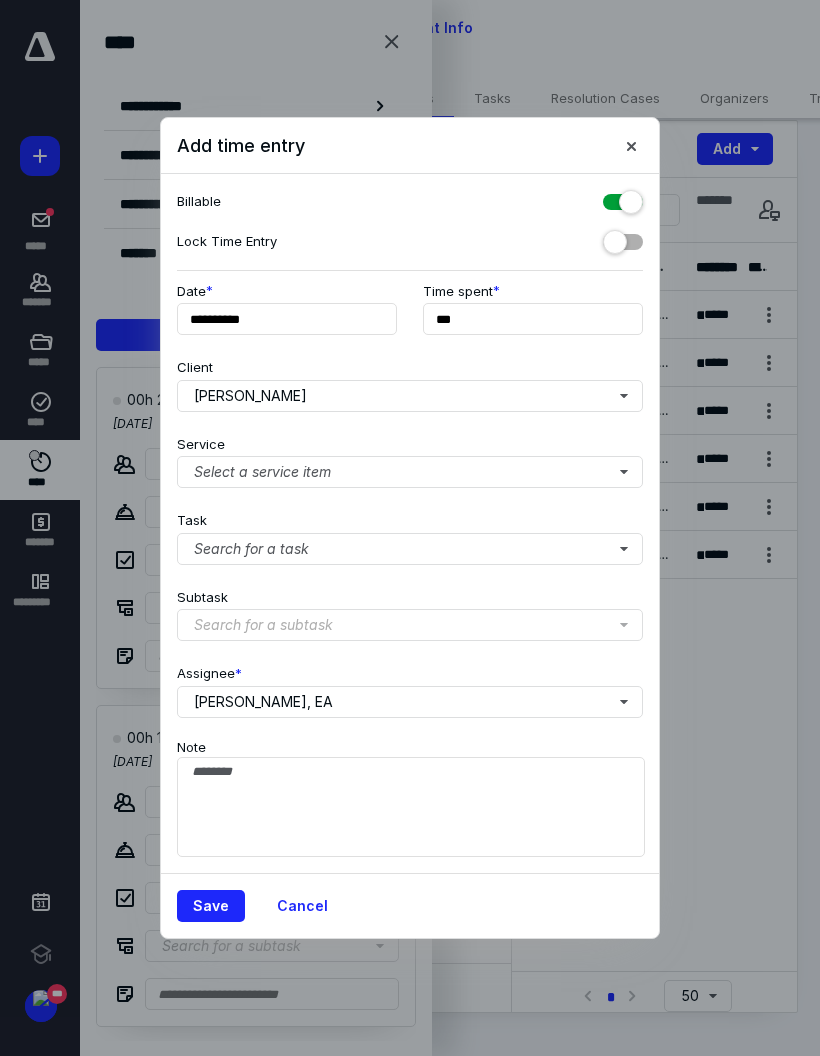 click on "[PERSON_NAME]" at bounding box center (410, 396) 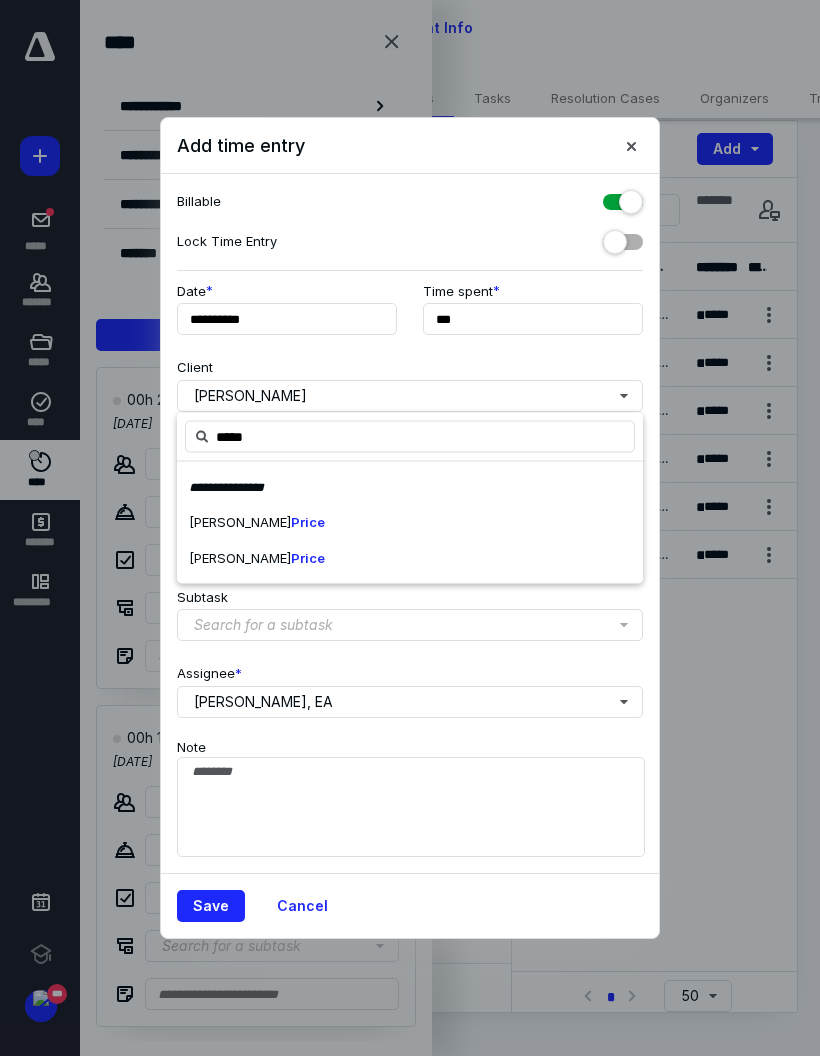 click on "Price" at bounding box center (308, 557) 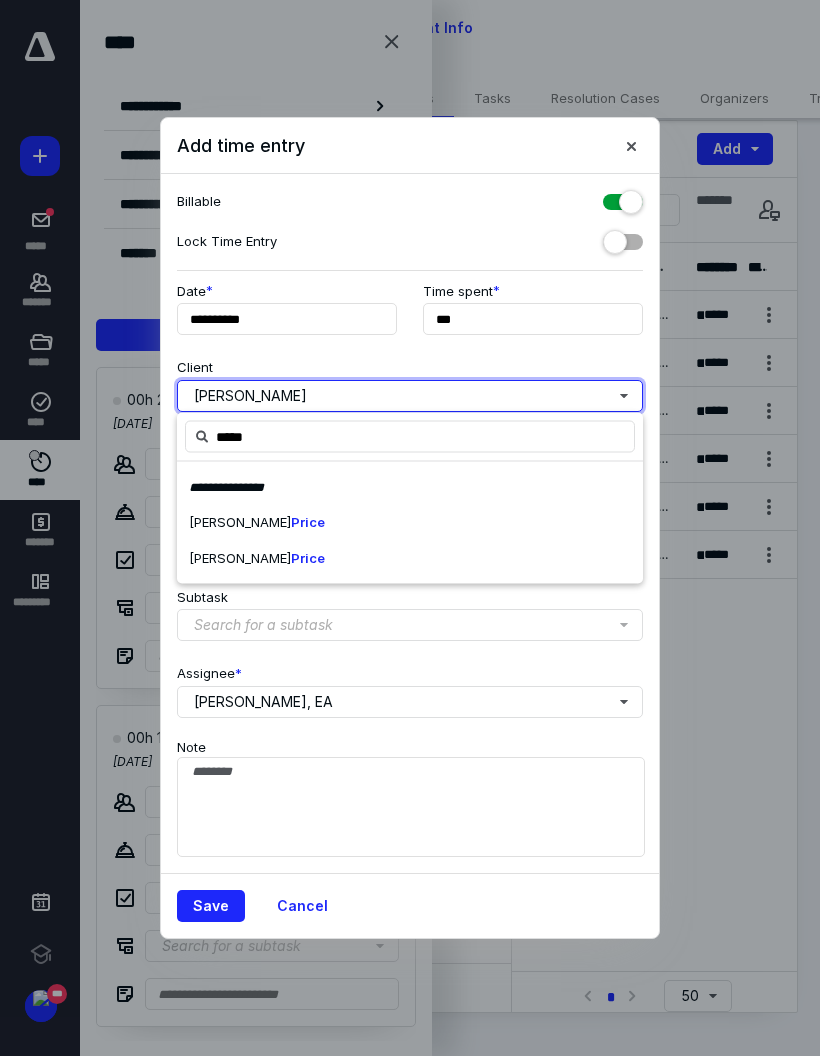 type 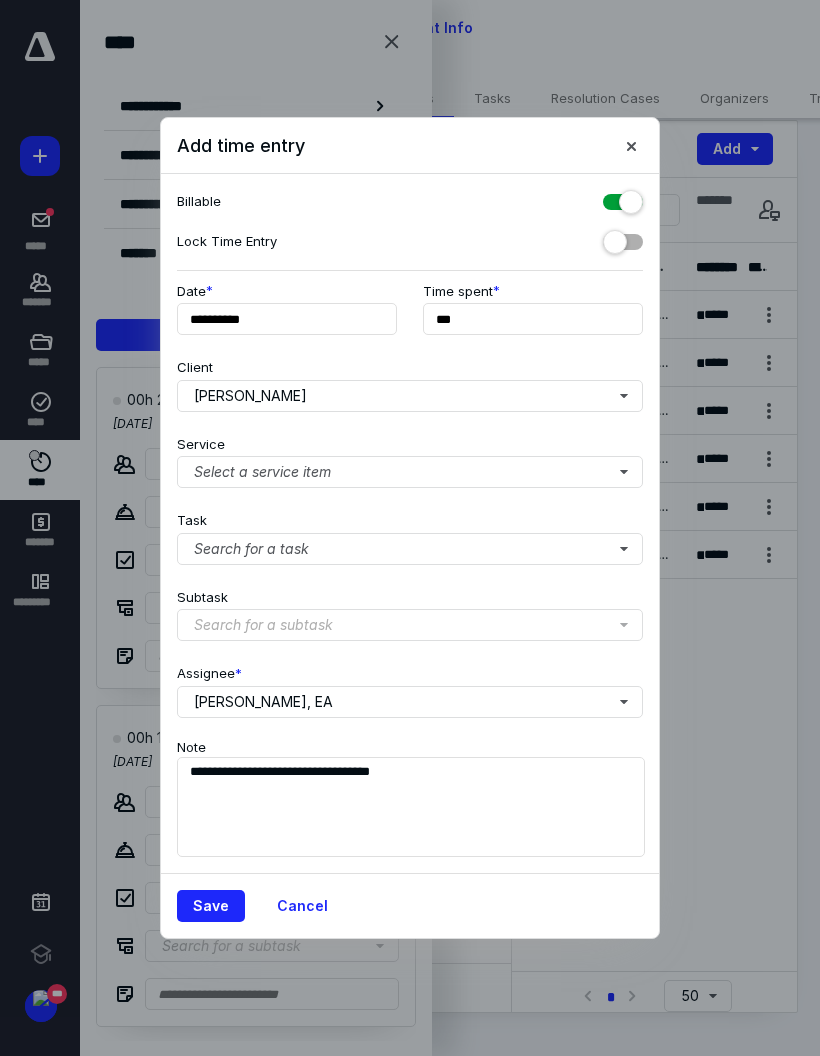 click on "Select a service item" at bounding box center [410, 472] 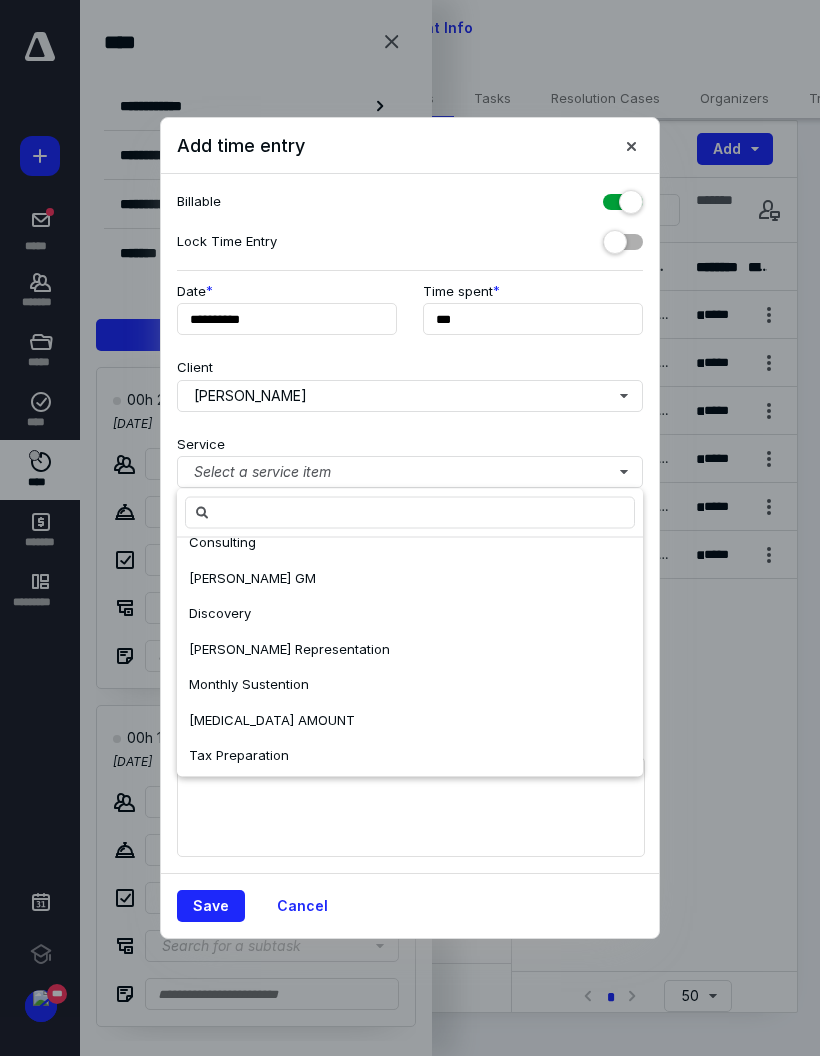 scroll, scrollTop: 162, scrollLeft: 0, axis: vertical 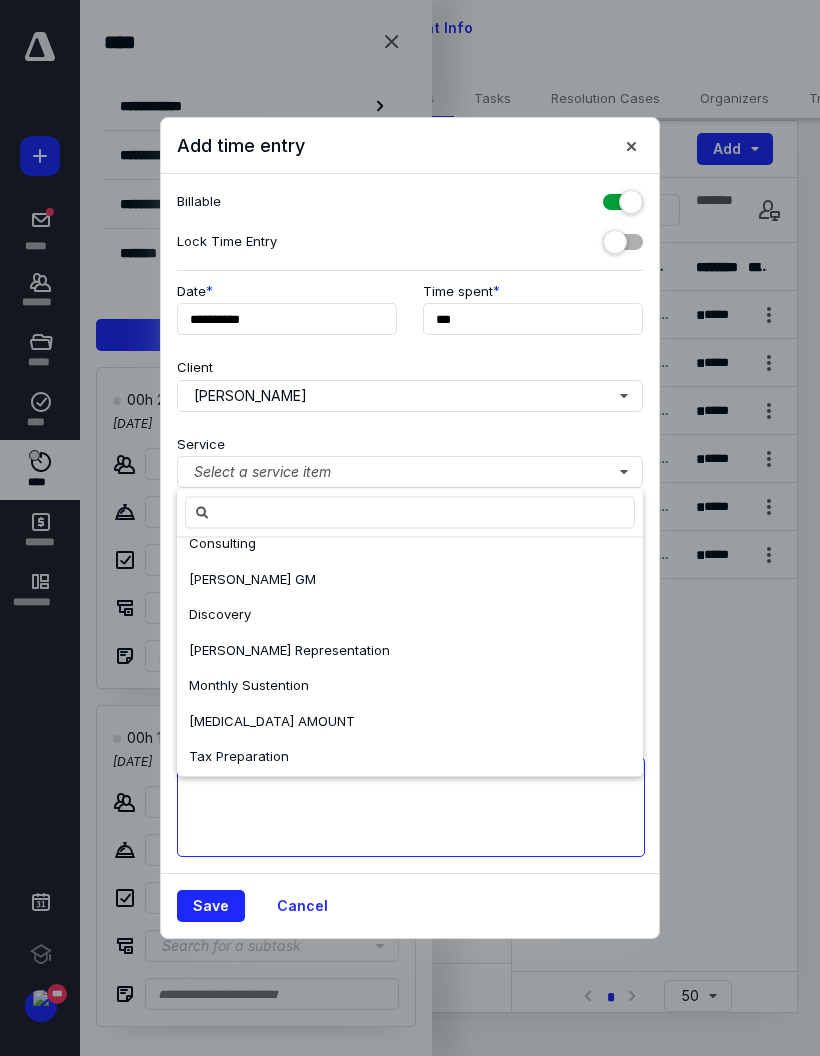 click on "Tax Preparation" at bounding box center (410, 757) 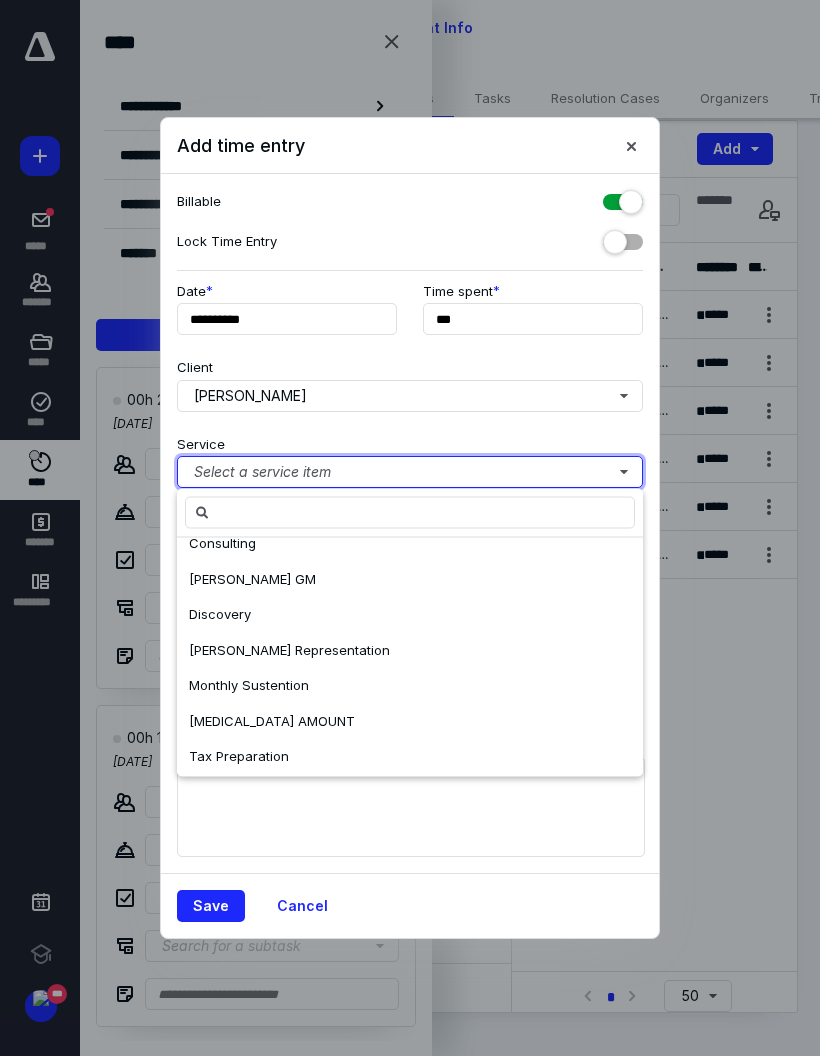 scroll, scrollTop: 0, scrollLeft: 0, axis: both 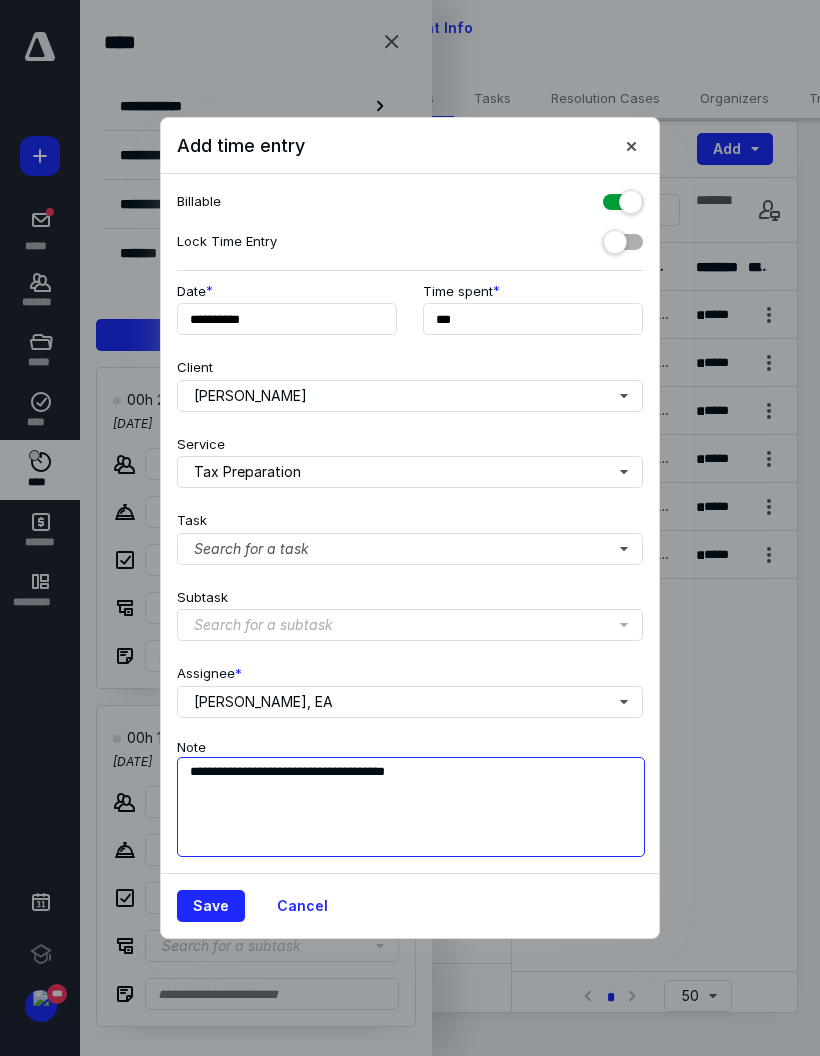 click on "**********" at bounding box center [411, 807] 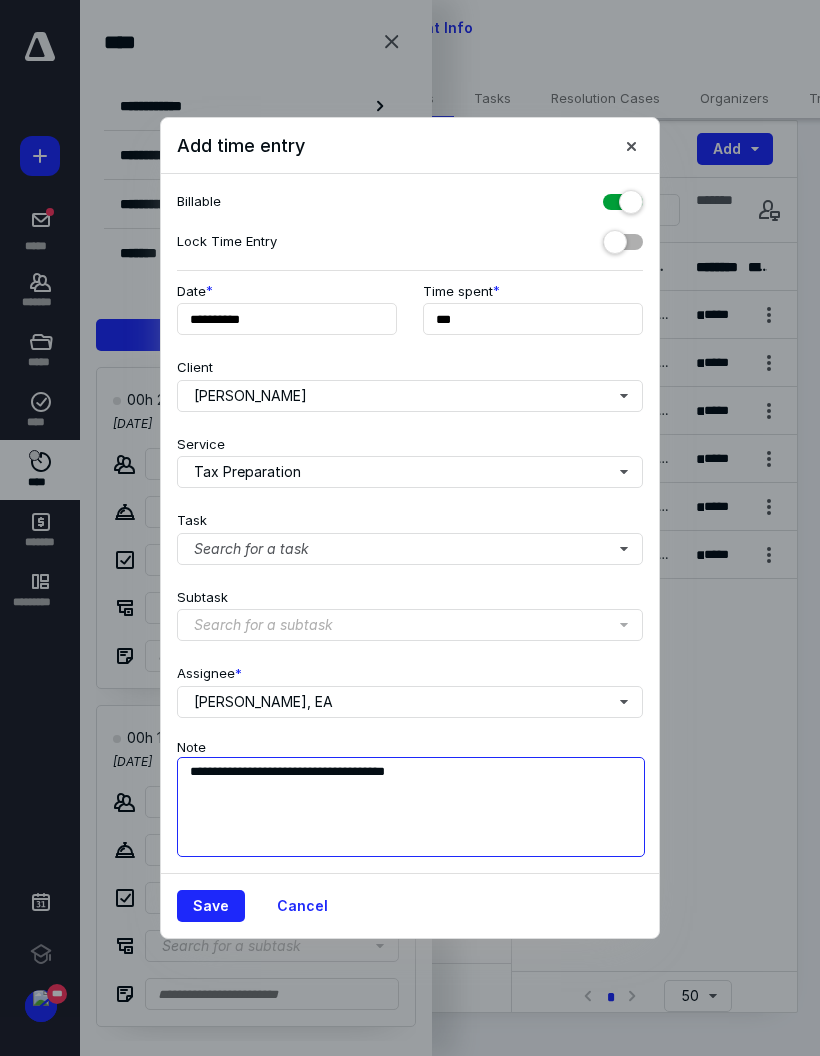 click on "Save" at bounding box center (211, 906) 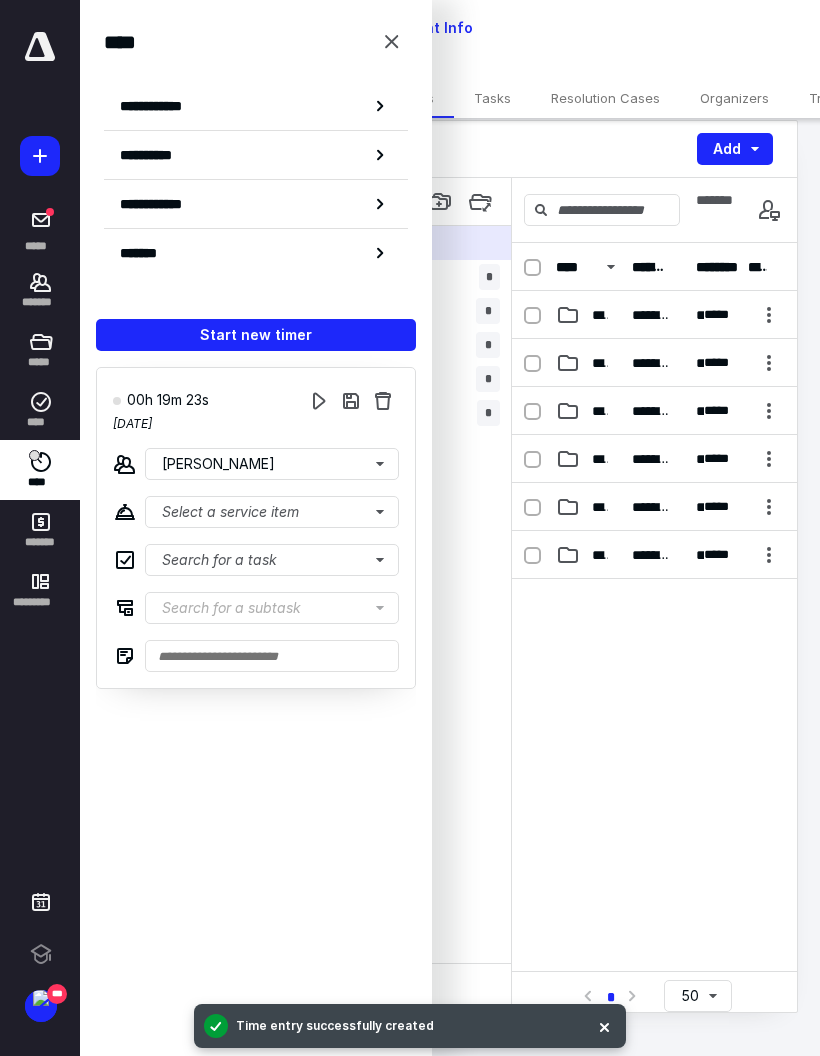 click at bounding box center [654, 729] 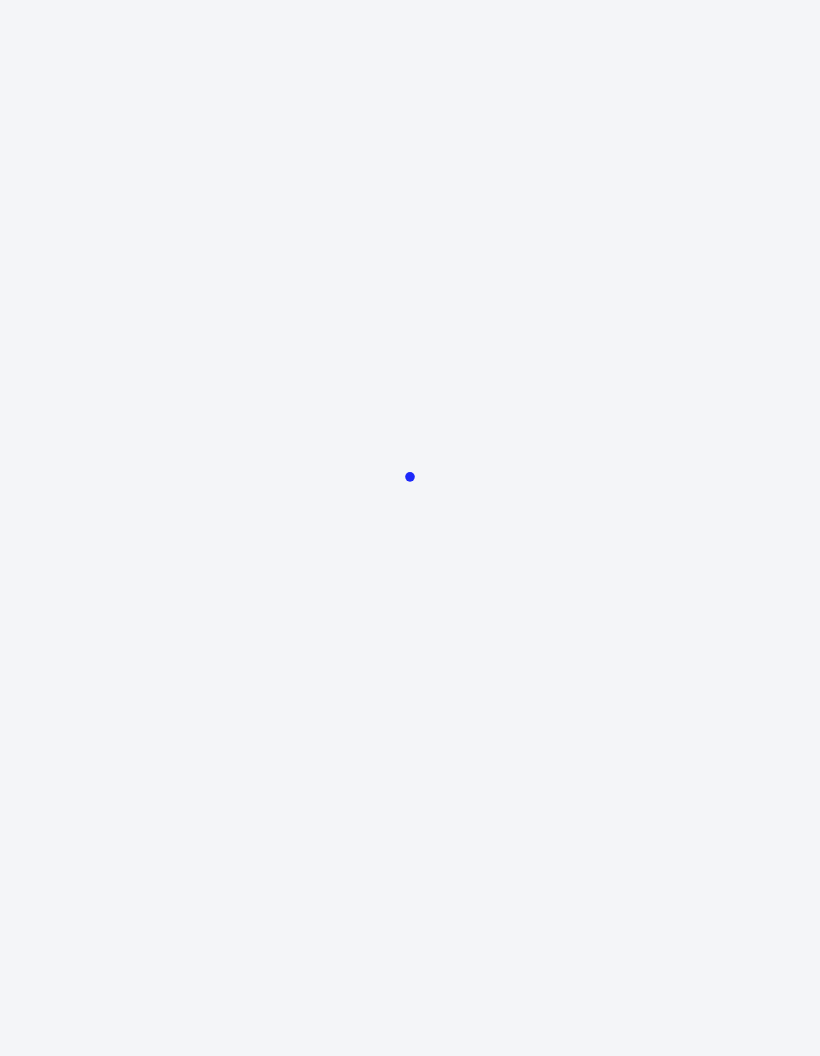 scroll, scrollTop: 0, scrollLeft: 0, axis: both 